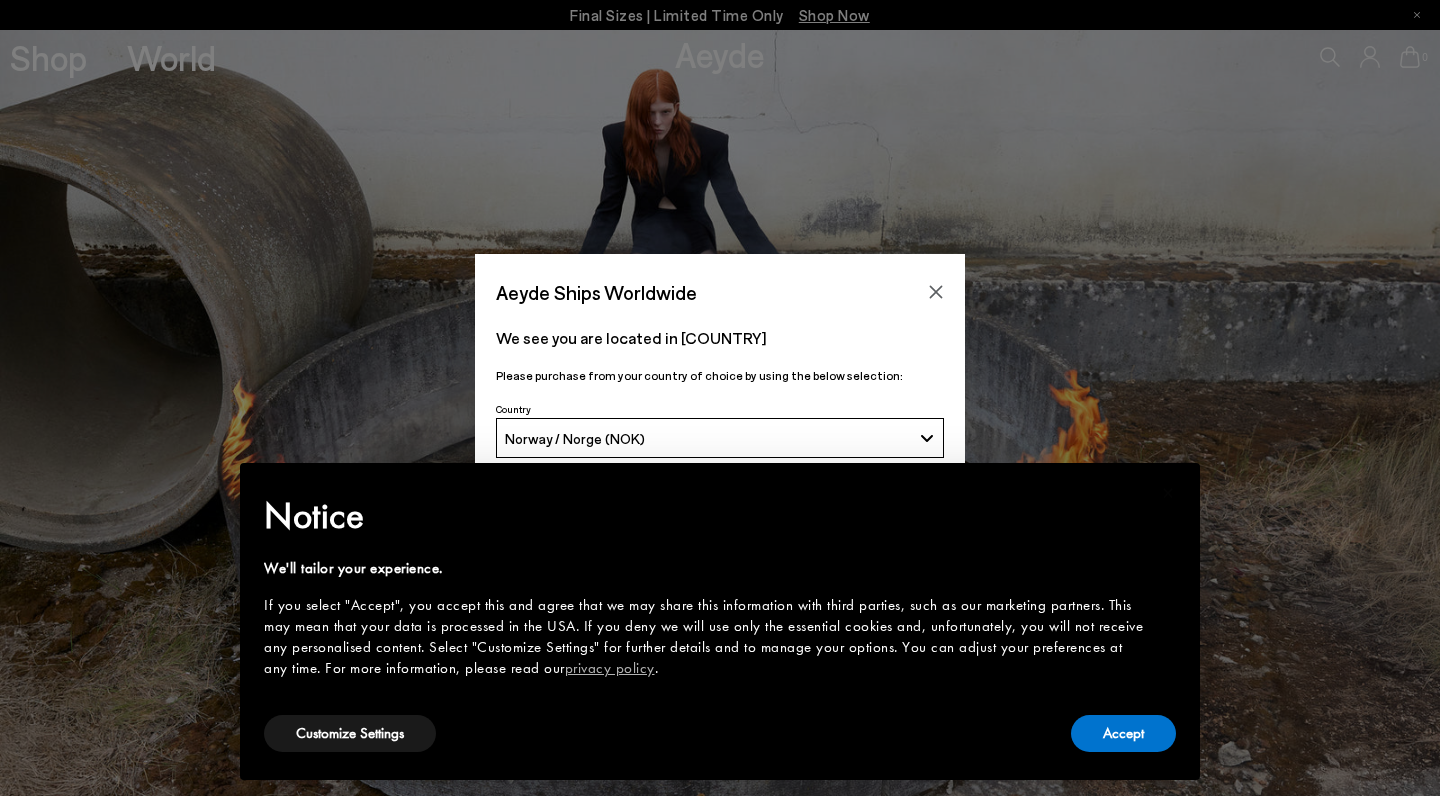 scroll, scrollTop: 0, scrollLeft: 0, axis: both 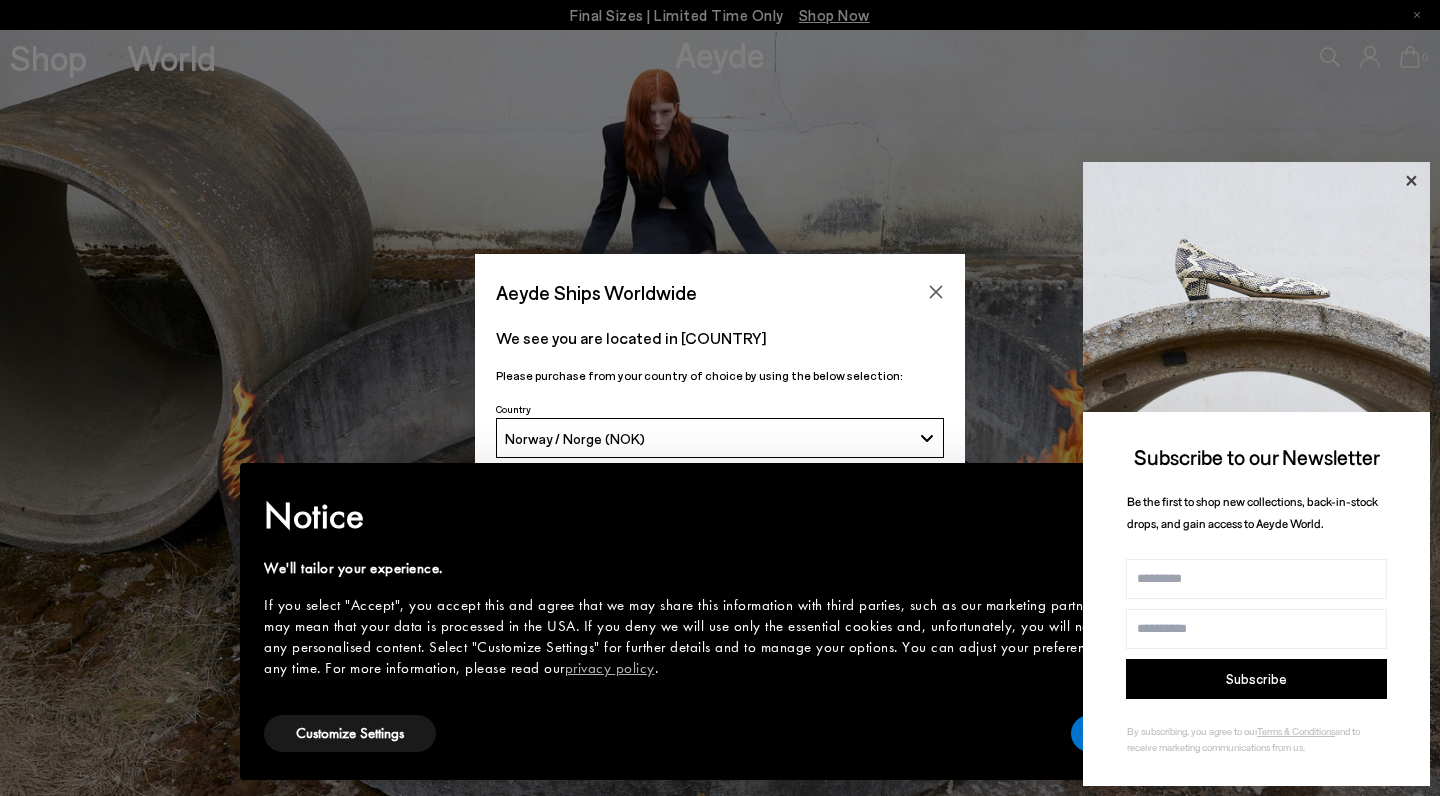 click 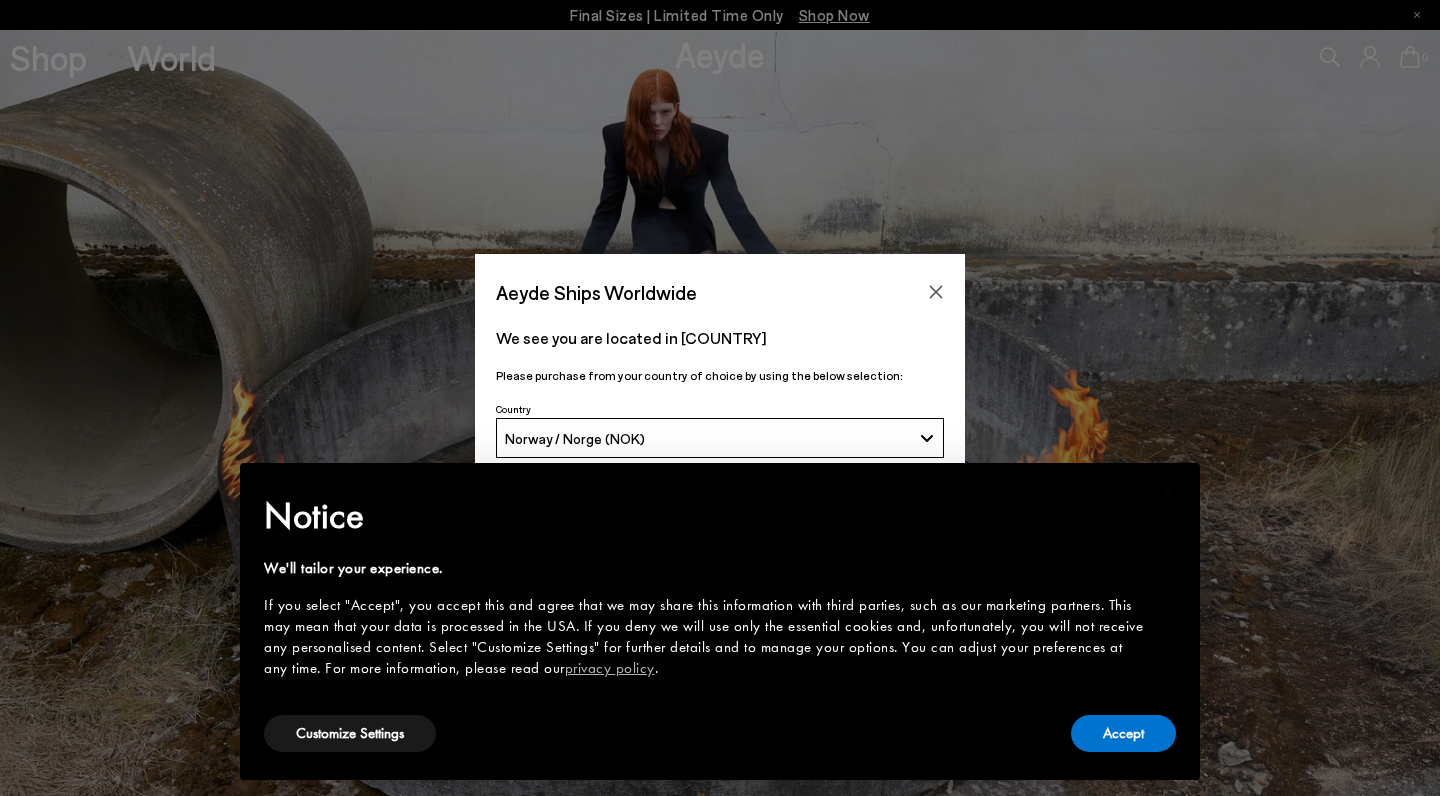 click on "Accept" at bounding box center [1123, 733] 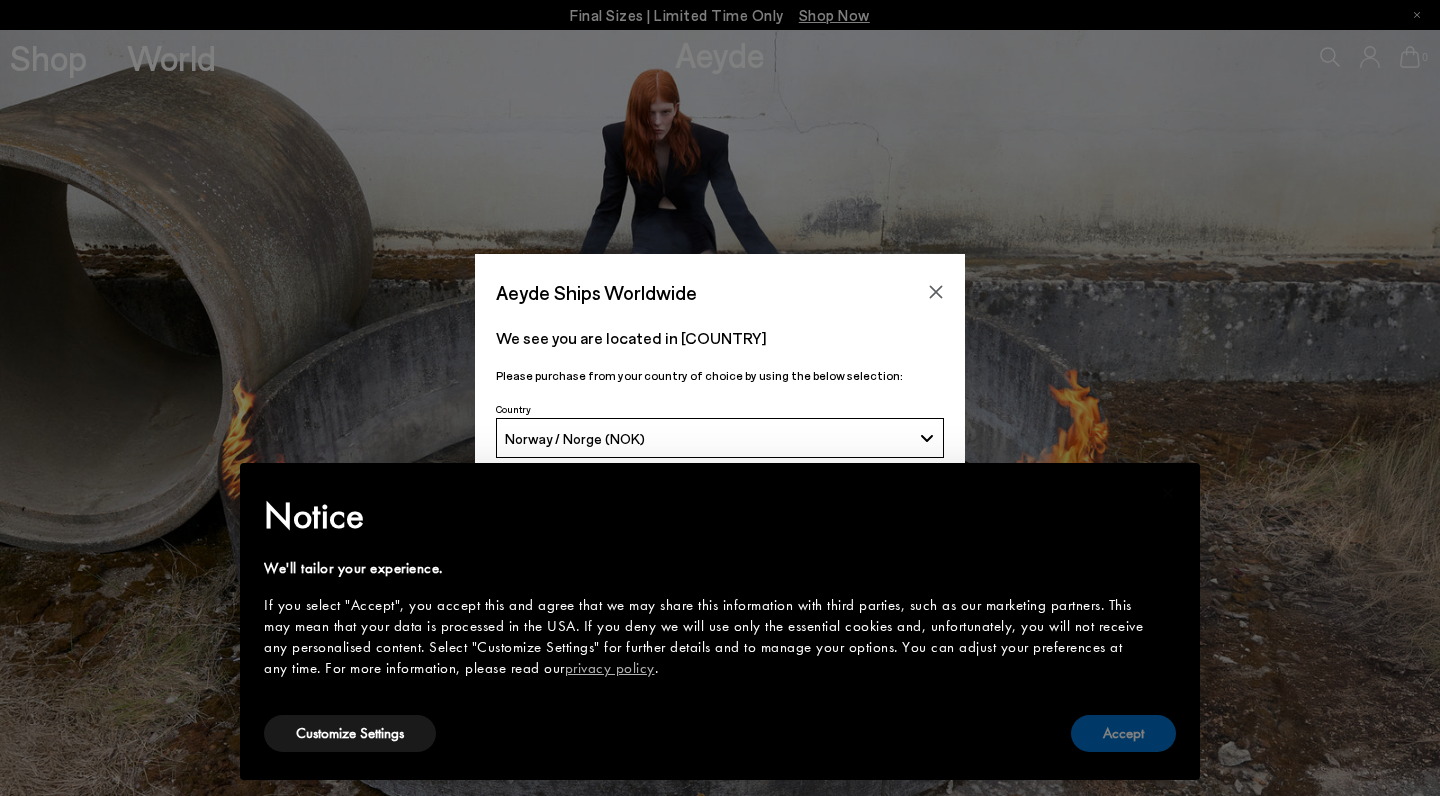 click on "Accept" at bounding box center [1123, 733] 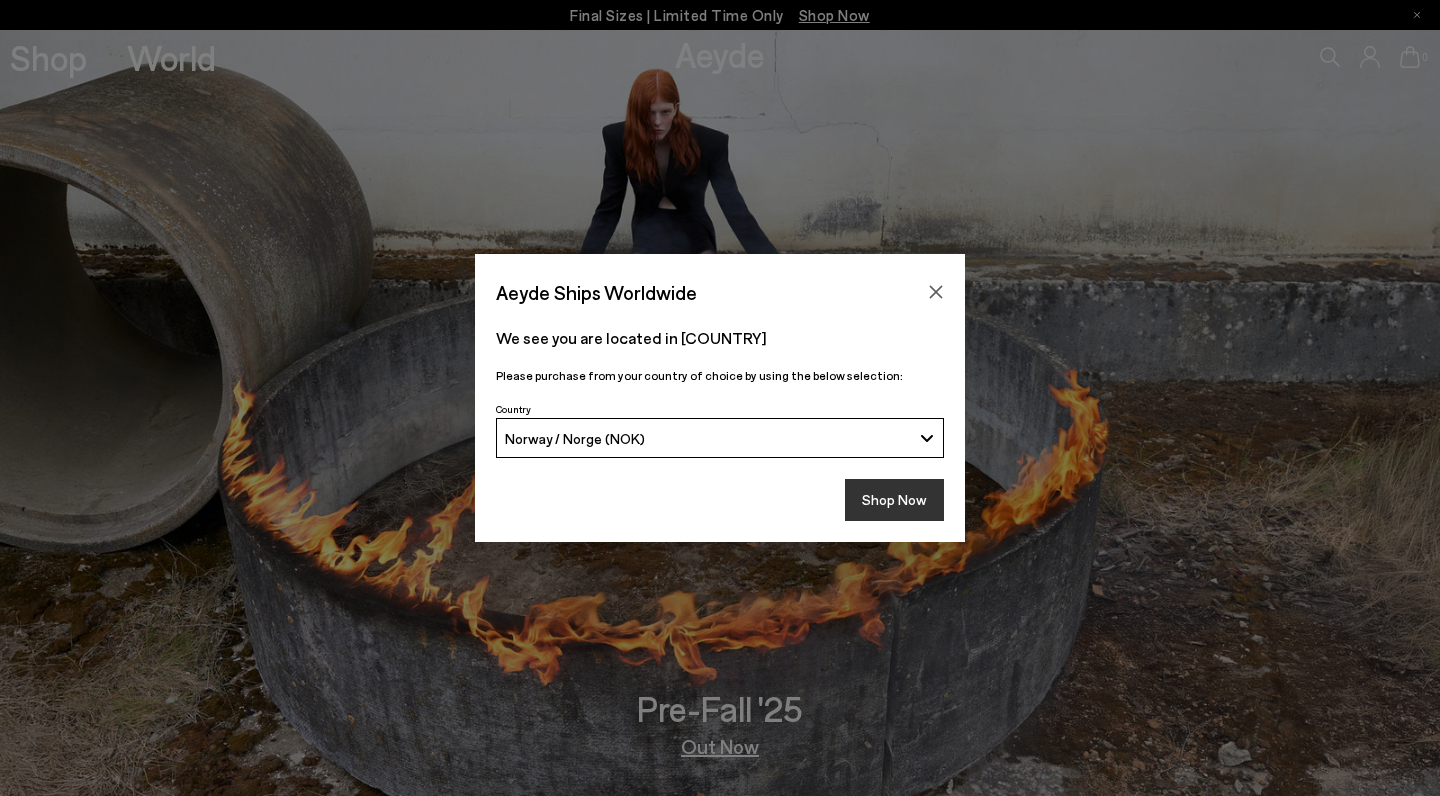 click on "Shop Now" at bounding box center [894, 500] 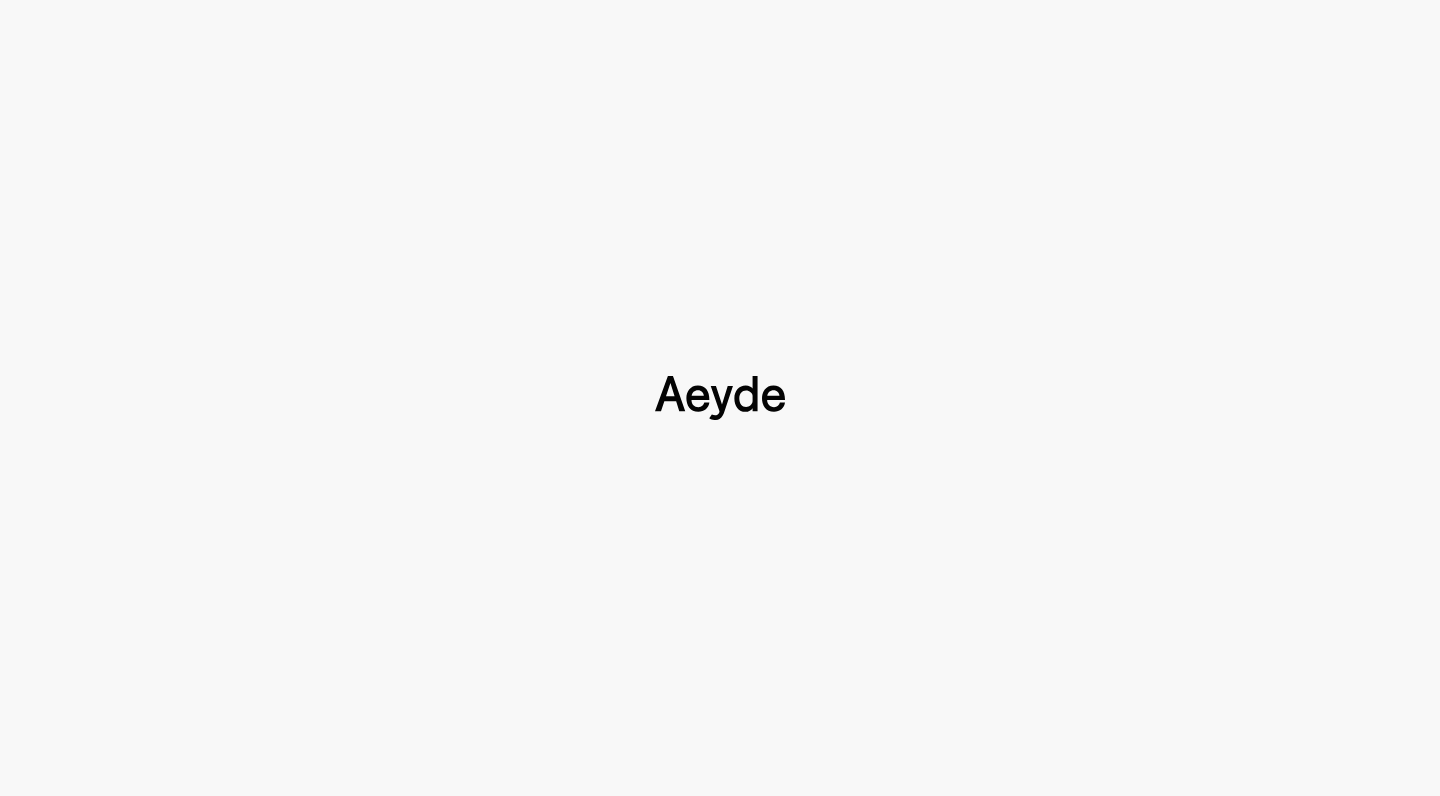 scroll, scrollTop: 0, scrollLeft: 0, axis: both 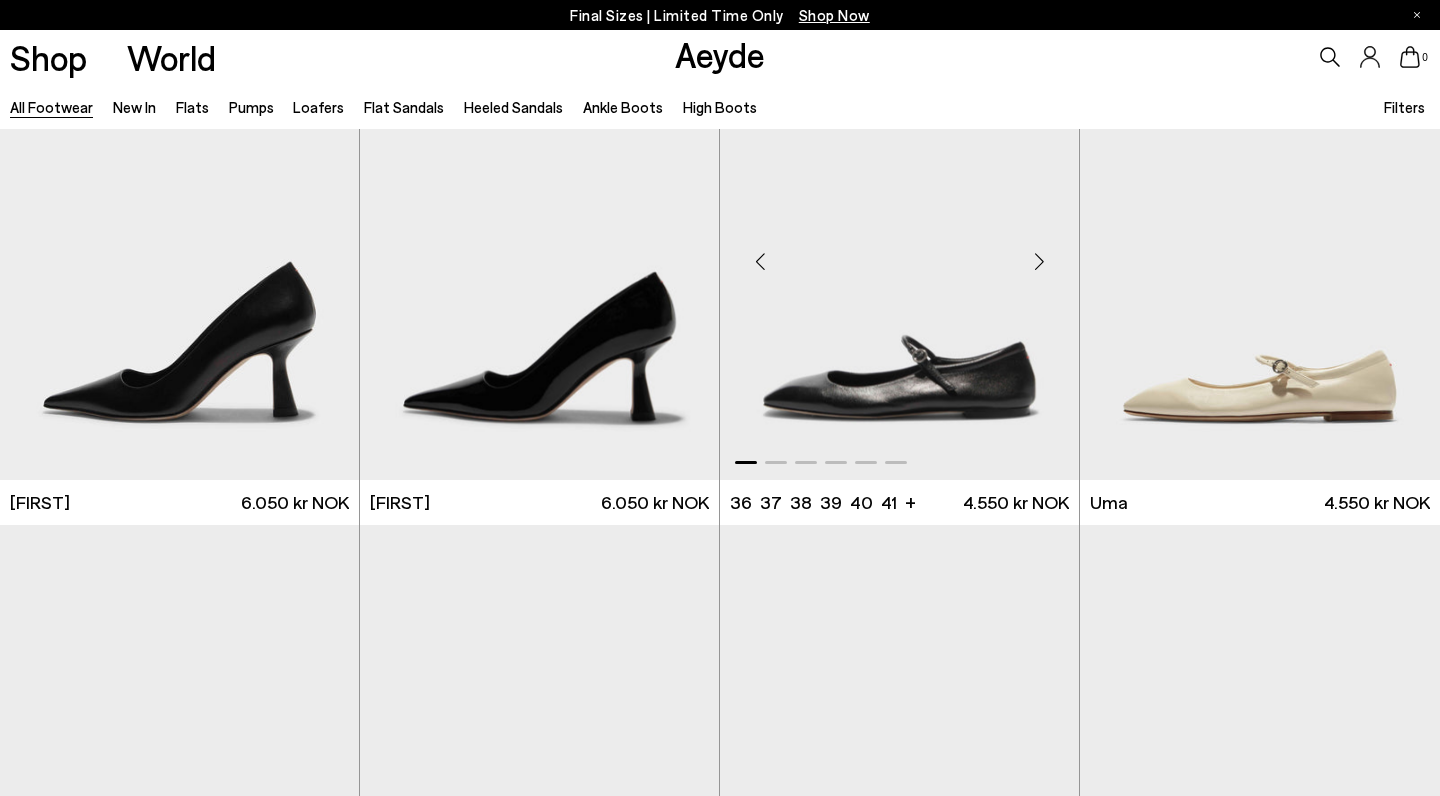 click at bounding box center (899, 253) 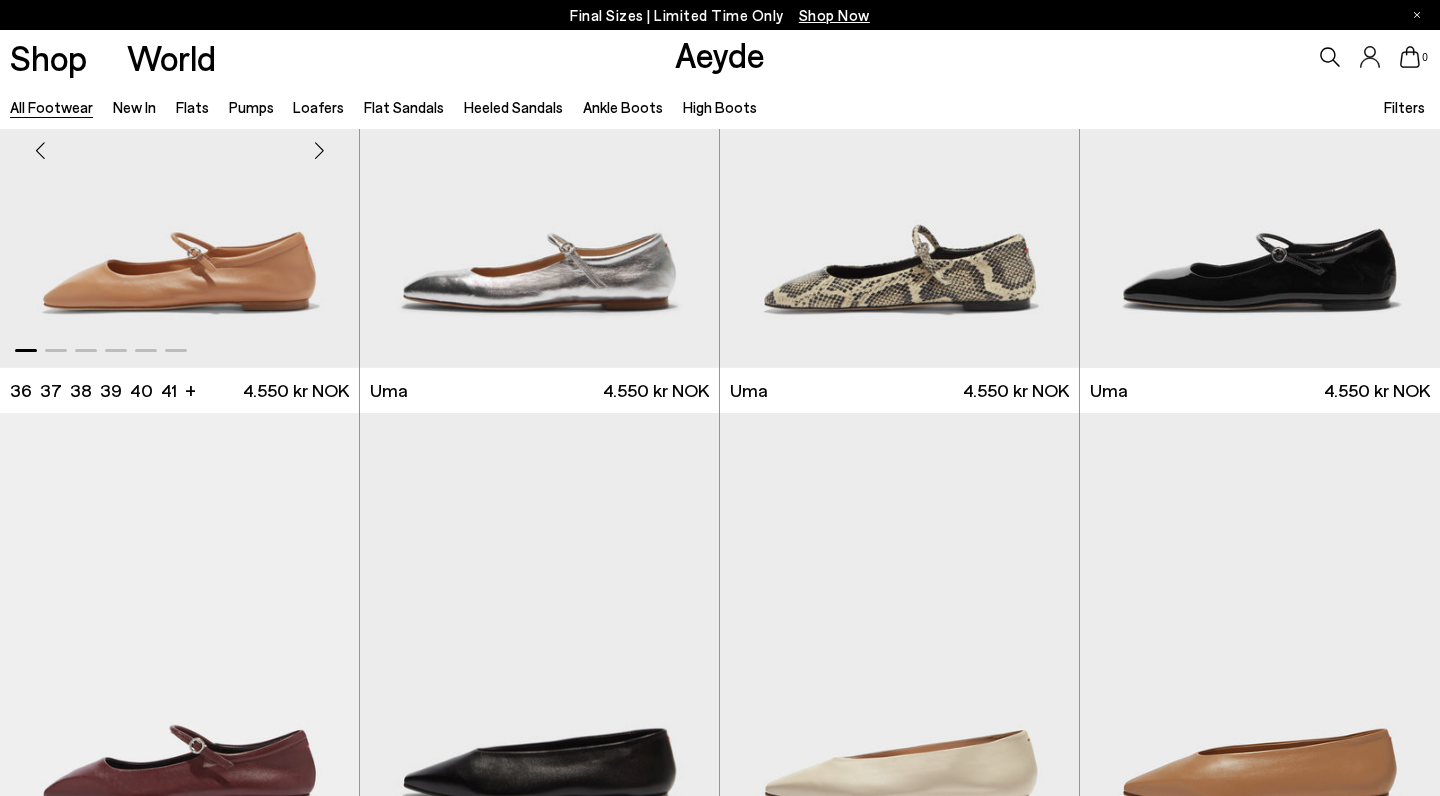 scroll, scrollTop: 12296, scrollLeft: 0, axis: vertical 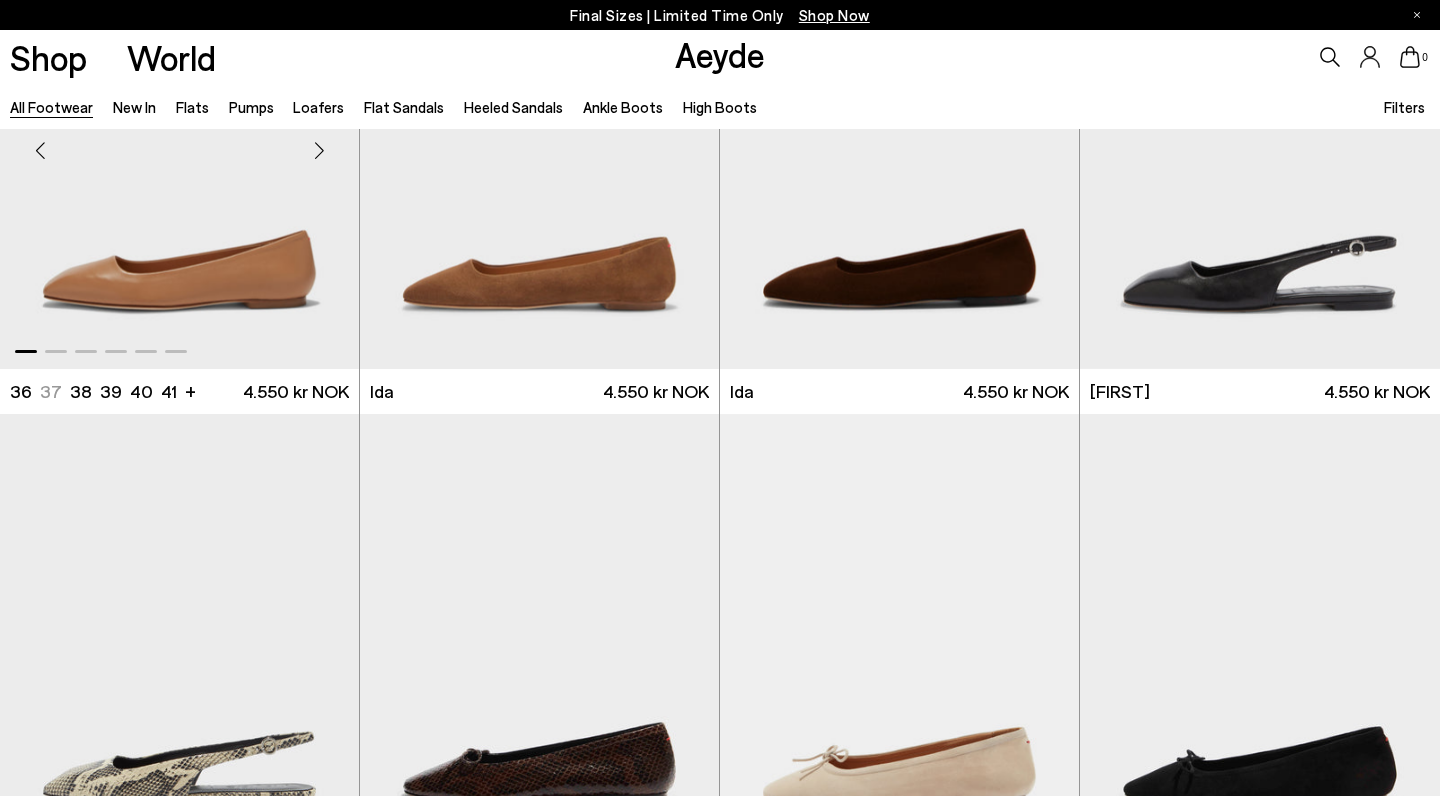 click at bounding box center (179, 142) 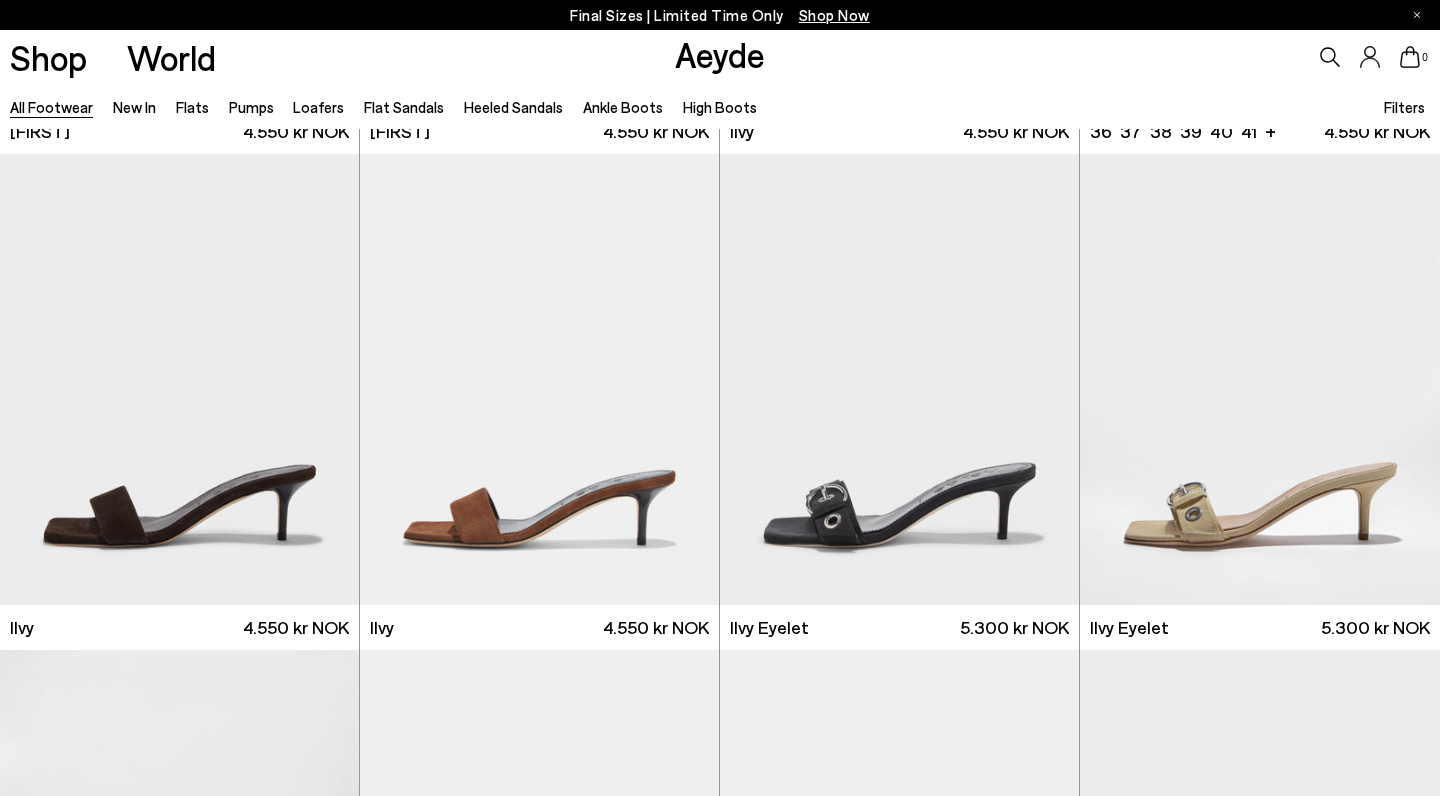 scroll, scrollTop: 20056, scrollLeft: 0, axis: vertical 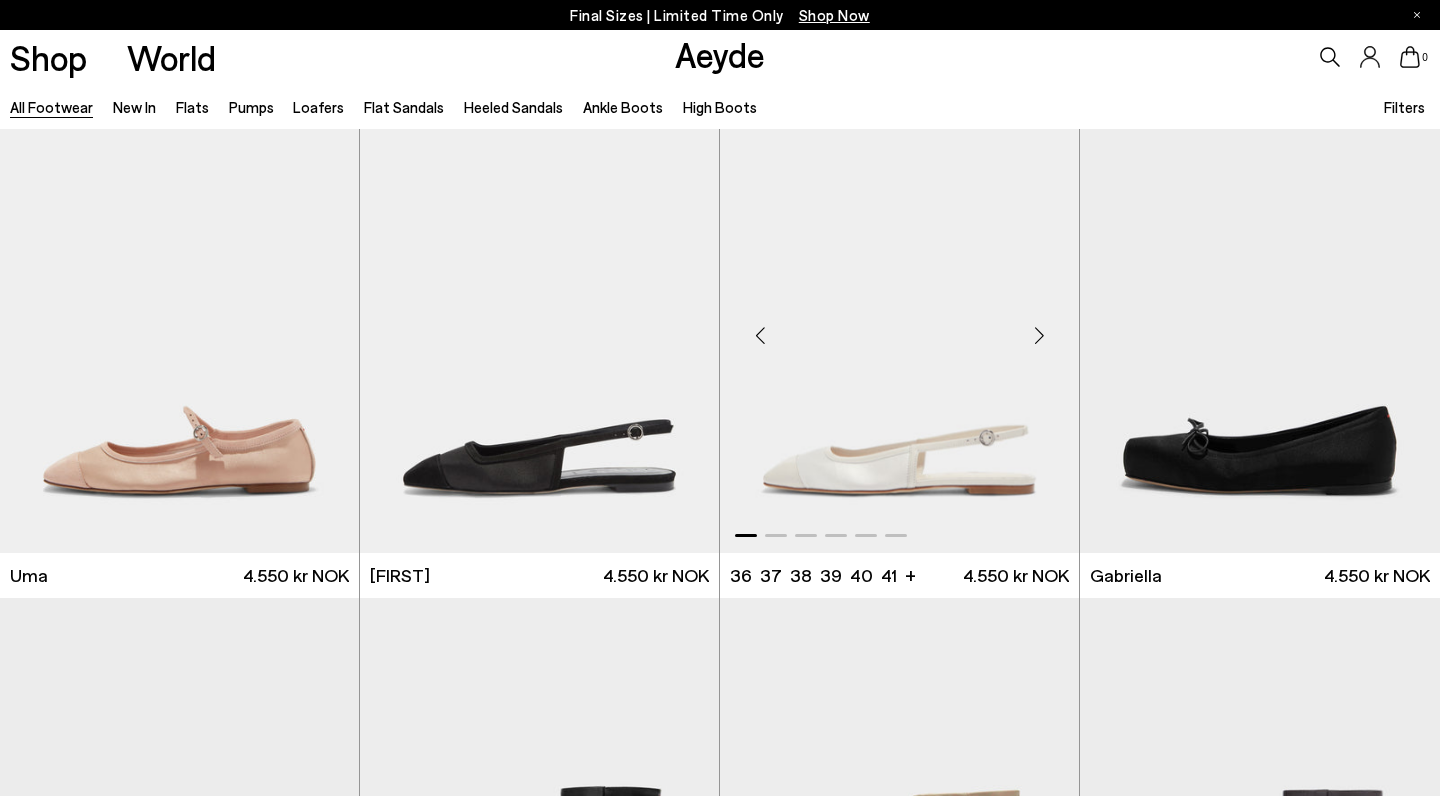 click at bounding box center (1039, 335) 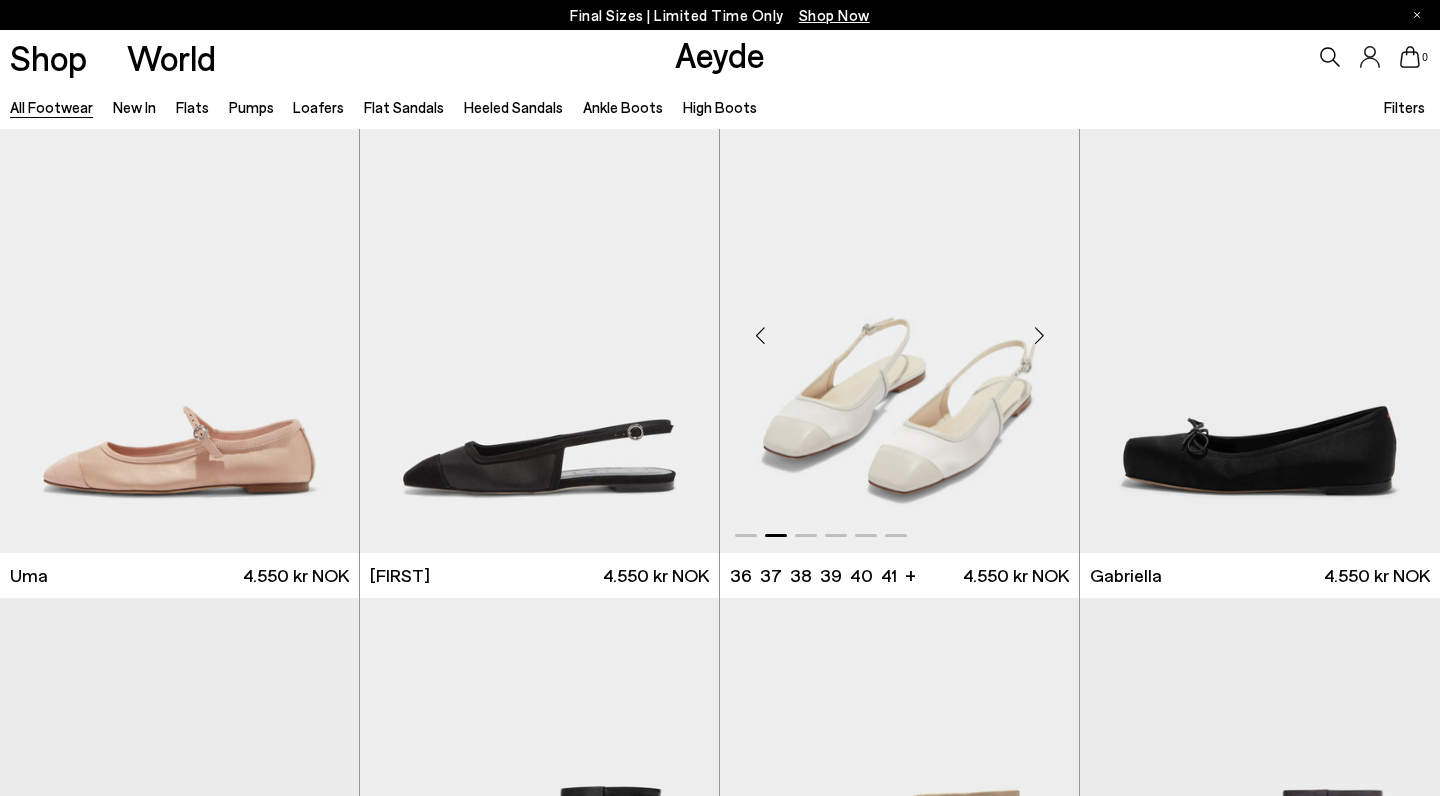 click at bounding box center [1039, 335] 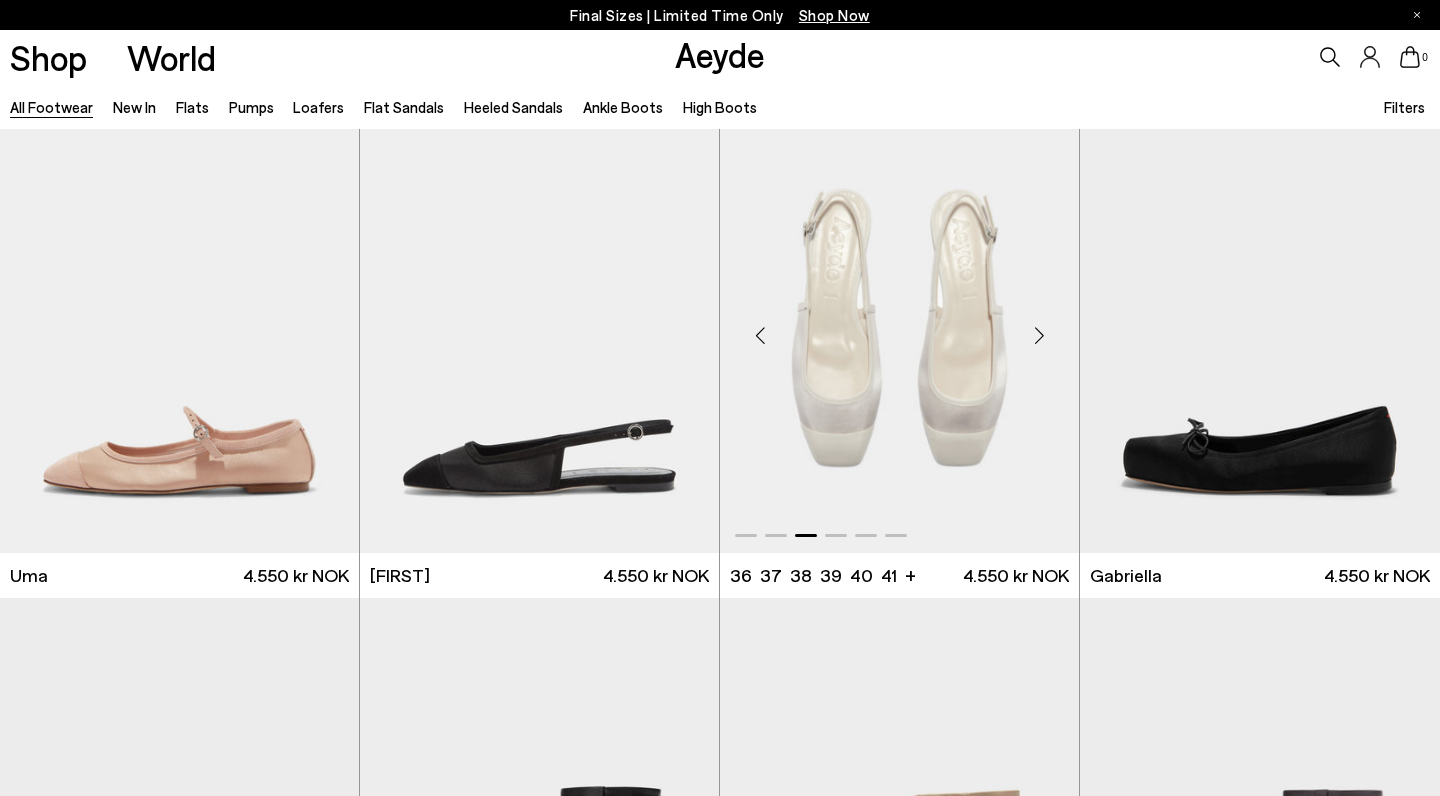click at bounding box center (1039, 335) 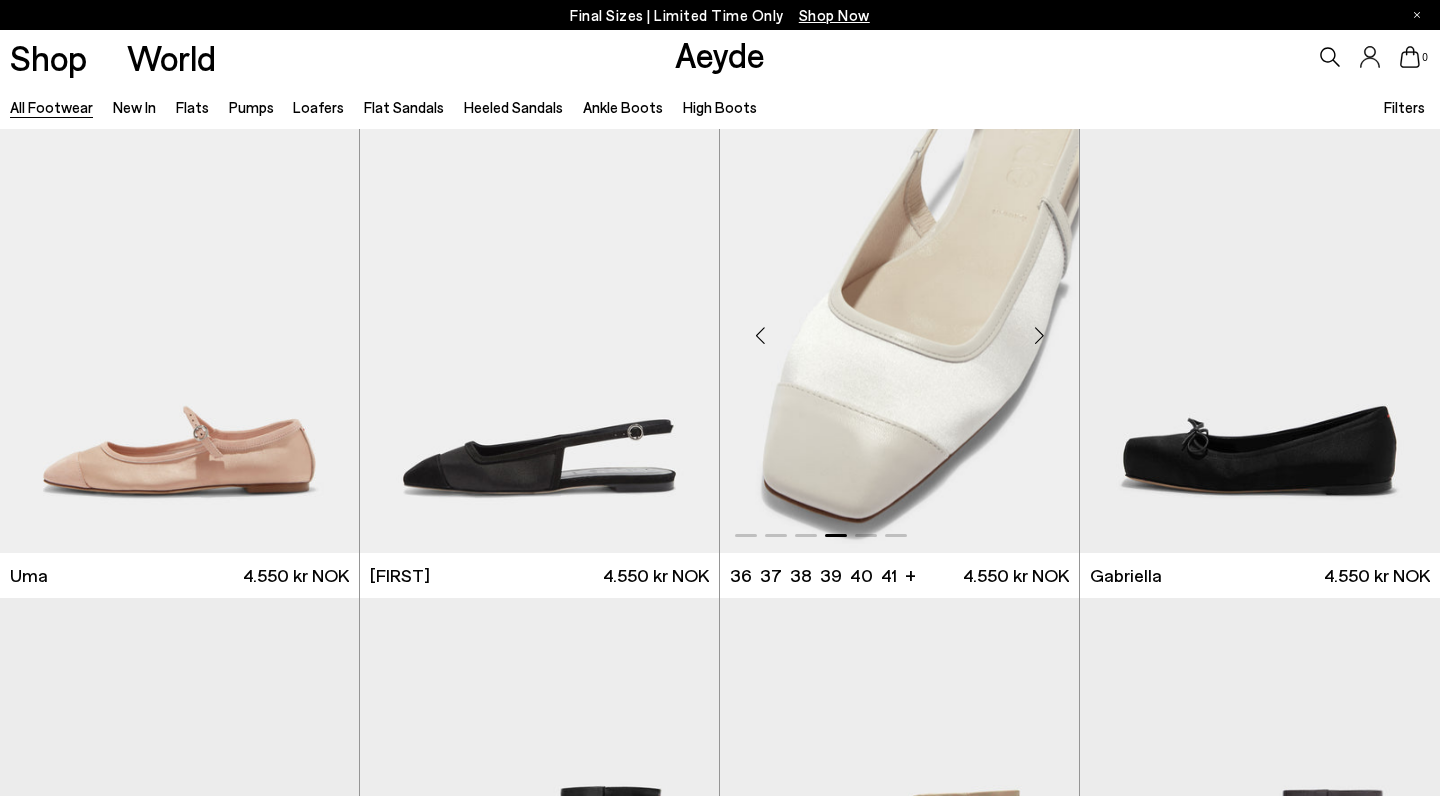 click at bounding box center (1039, 335) 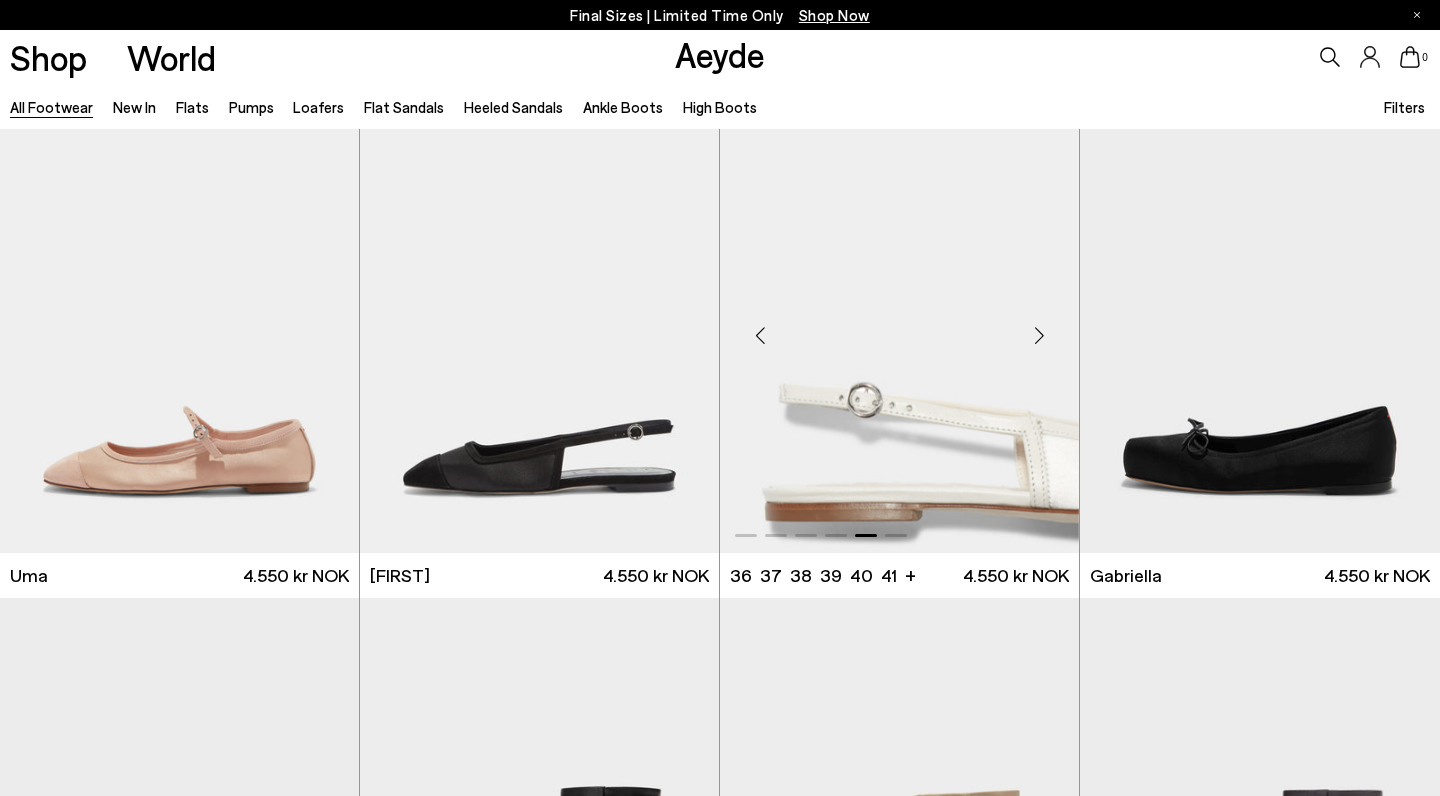click at bounding box center [1039, 335] 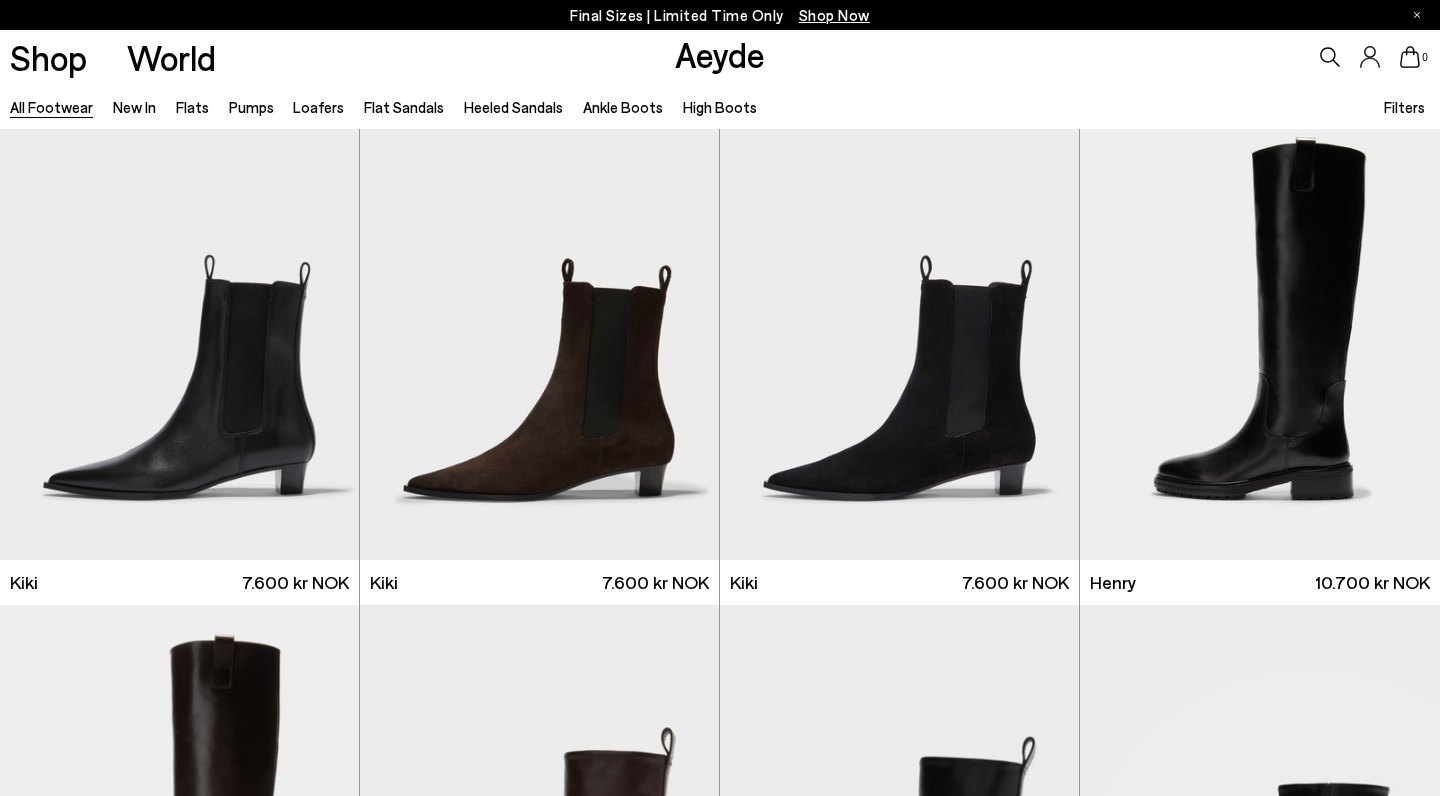 scroll, scrollTop: 30262, scrollLeft: 0, axis: vertical 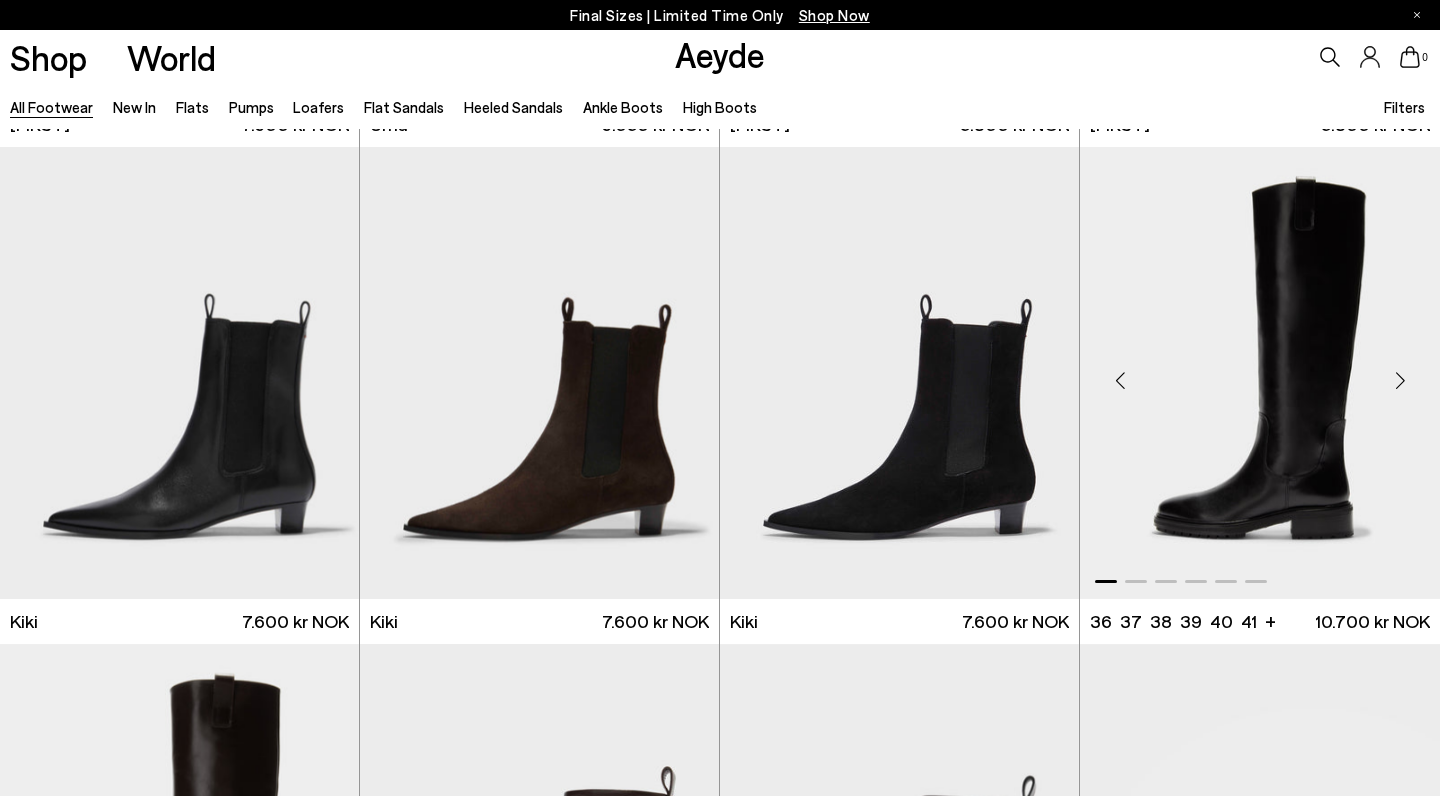 click at bounding box center (1260, 372) 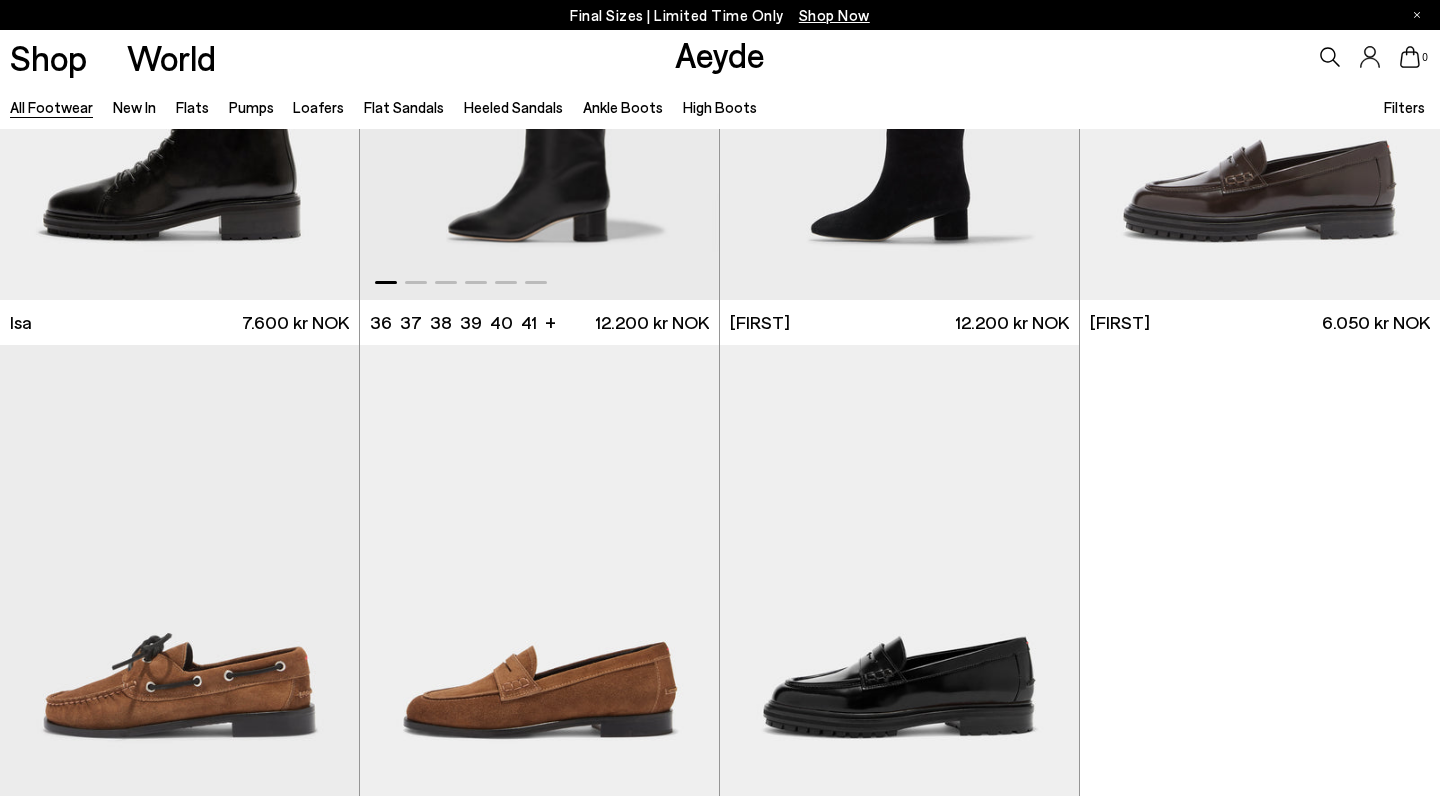 scroll, scrollTop: 32295, scrollLeft: 0, axis: vertical 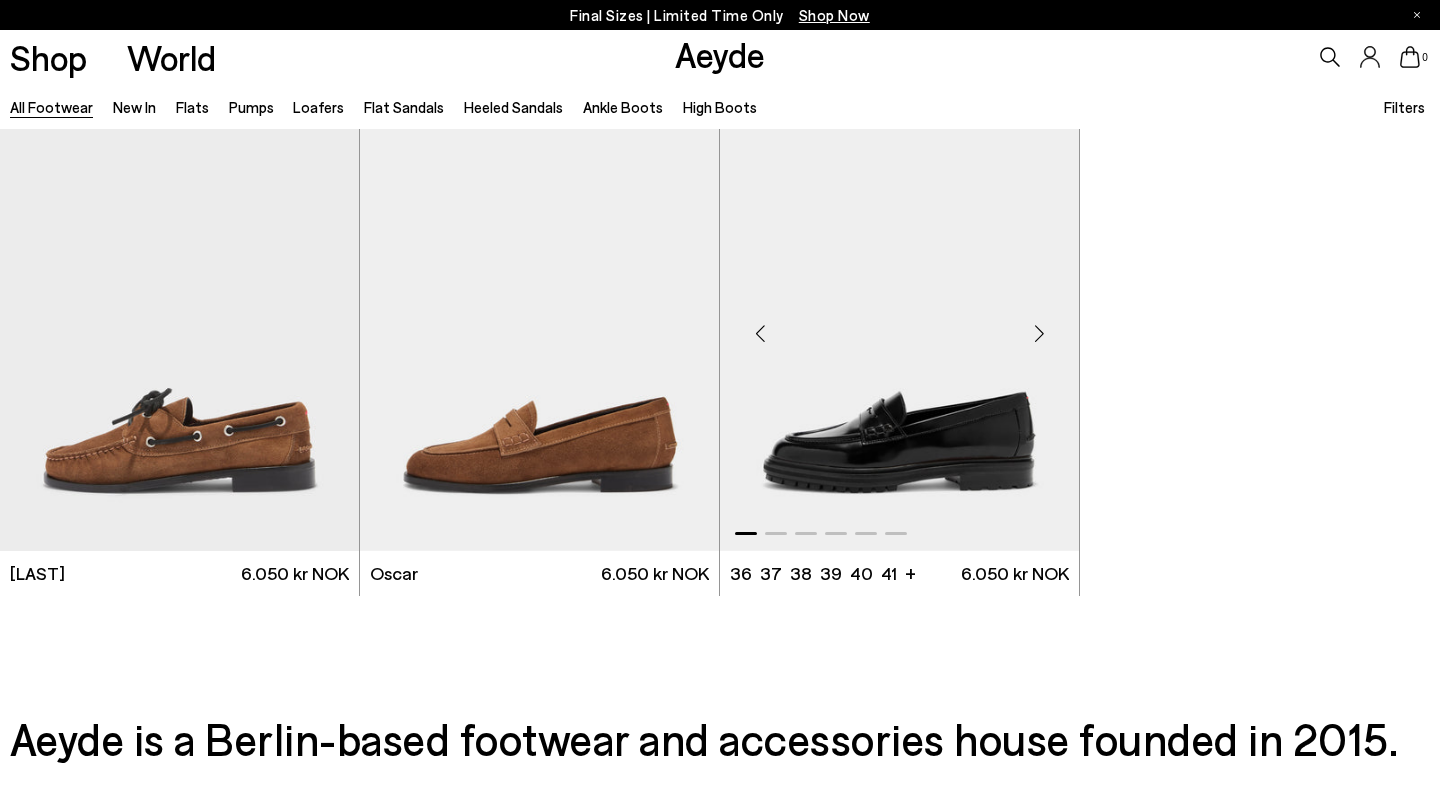click at bounding box center (899, 325) 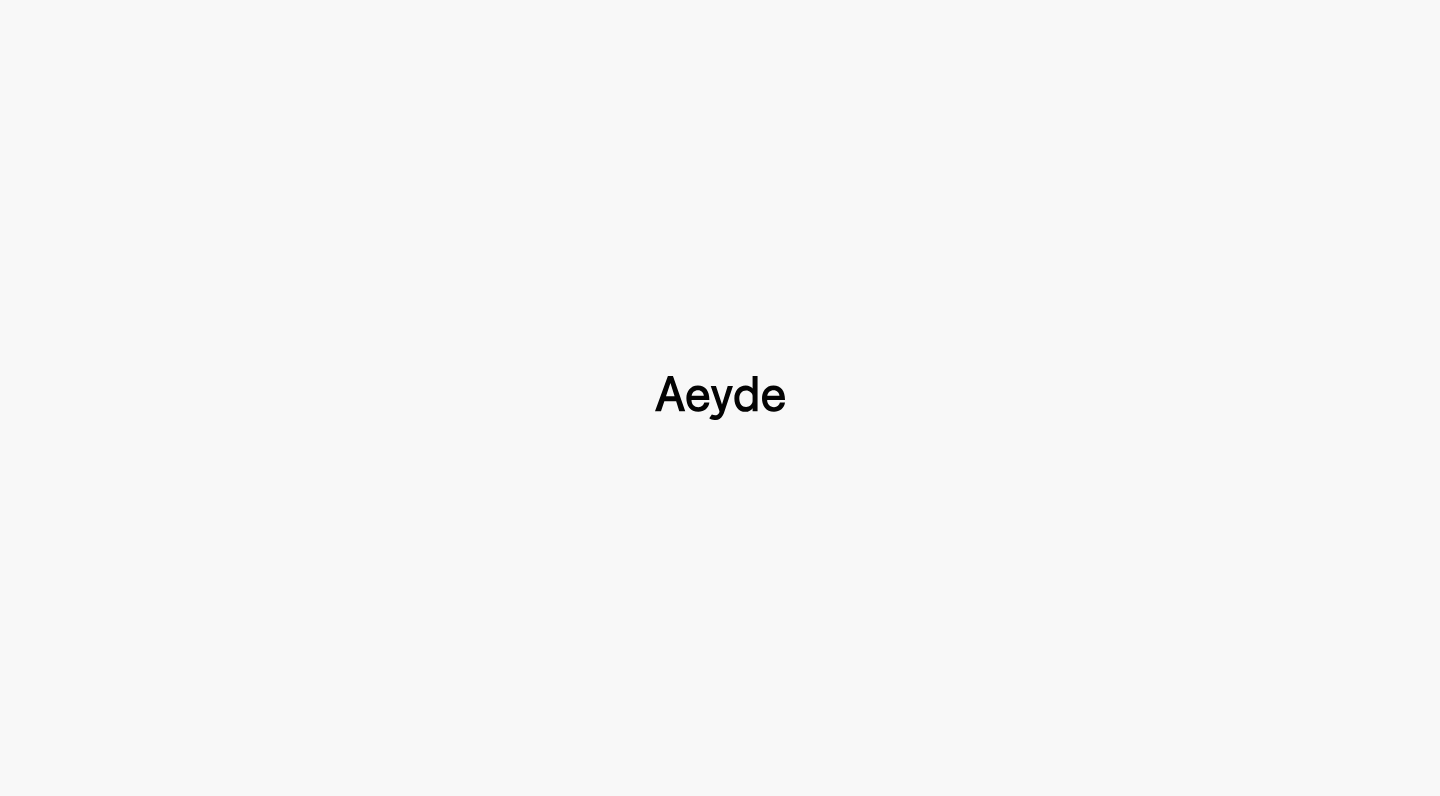 scroll, scrollTop: 0, scrollLeft: 0, axis: both 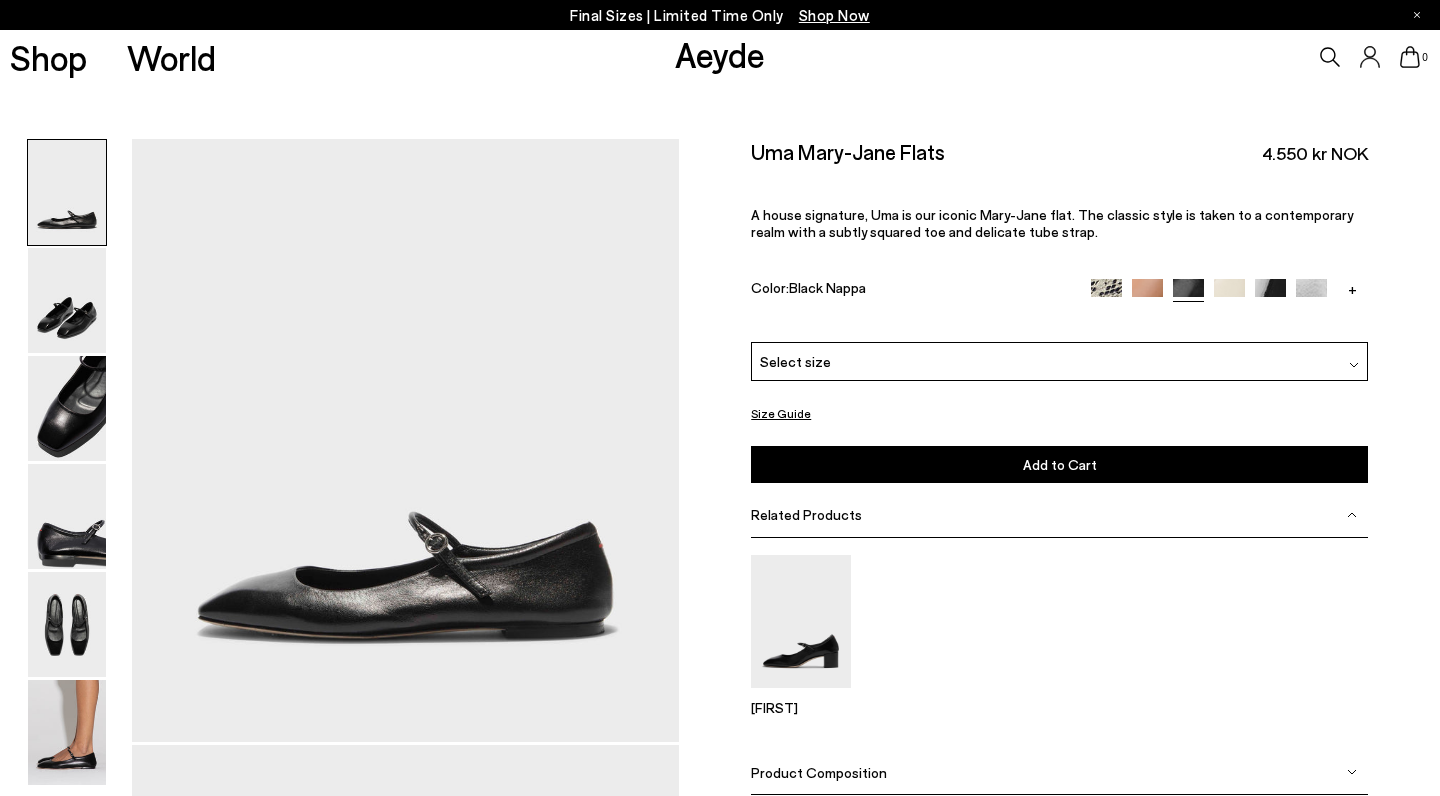 type 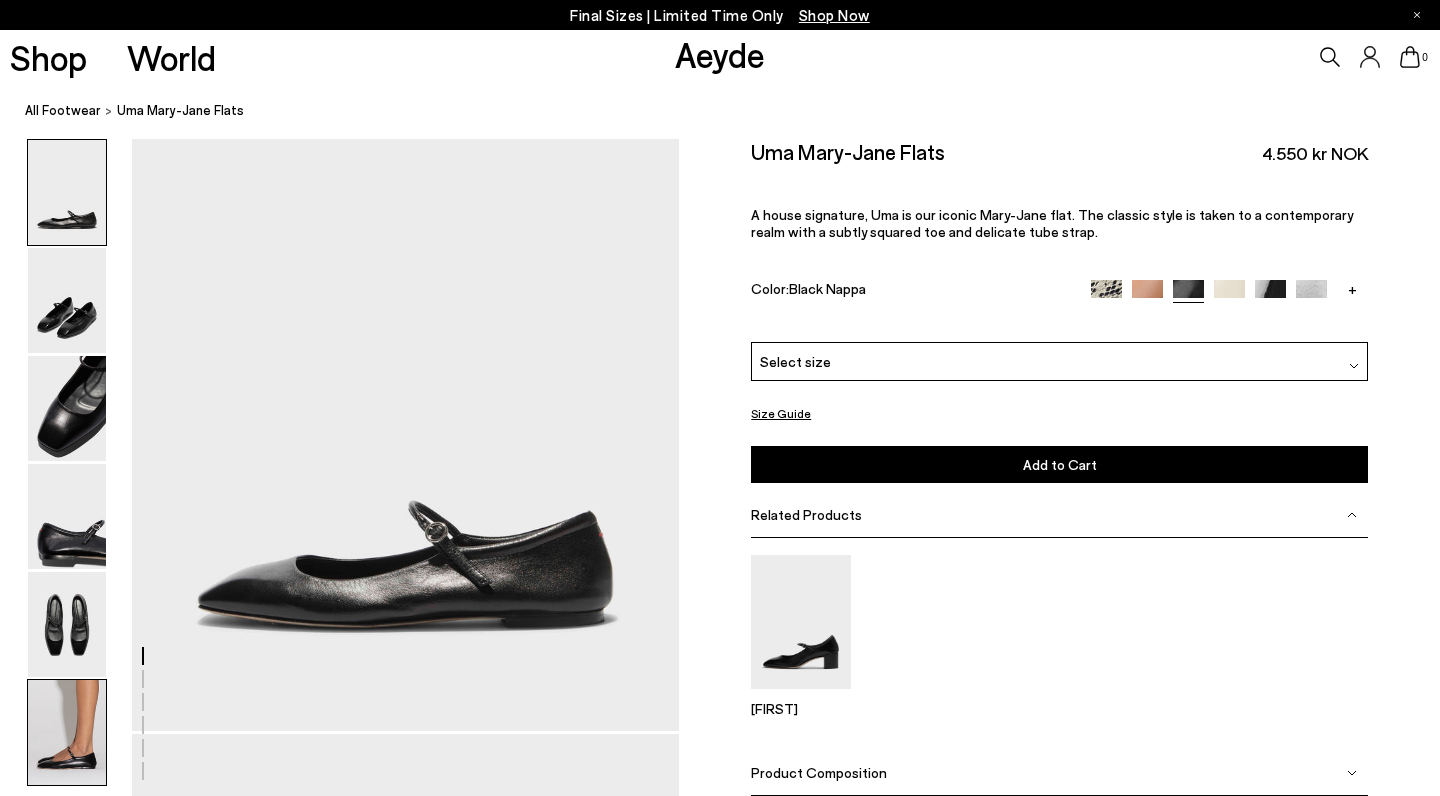 click at bounding box center [67, 732] 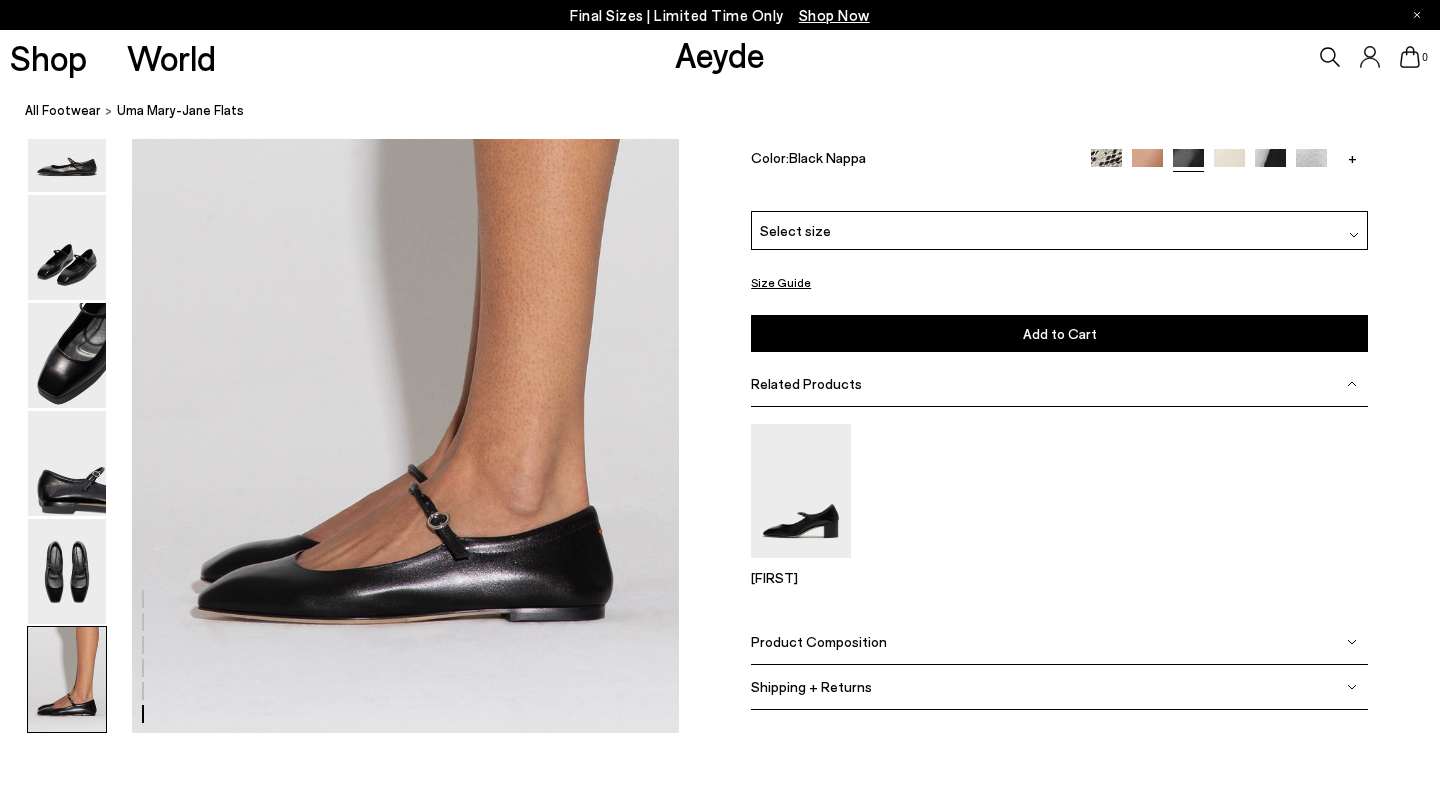scroll, scrollTop: 3729, scrollLeft: 0, axis: vertical 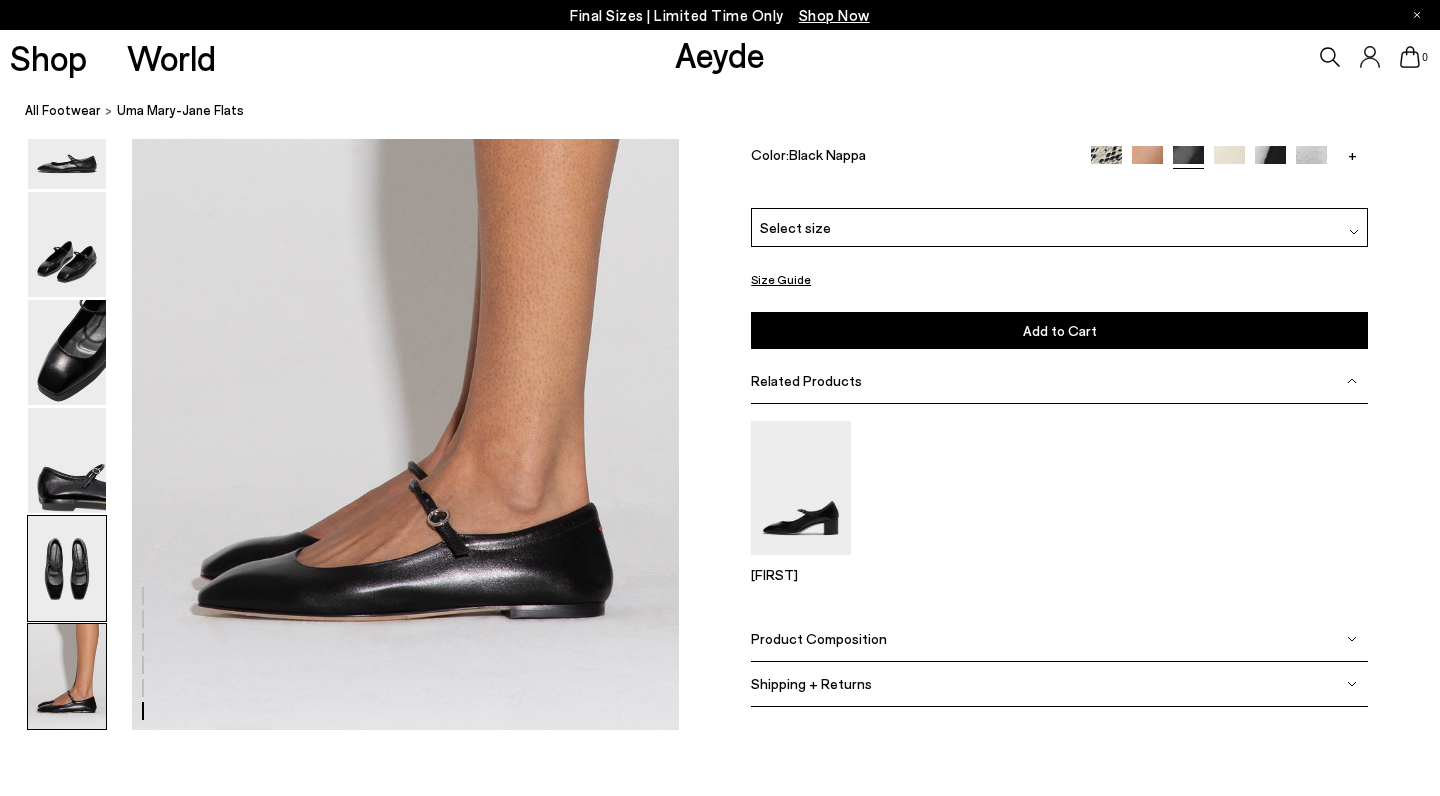 click at bounding box center (67, 568) 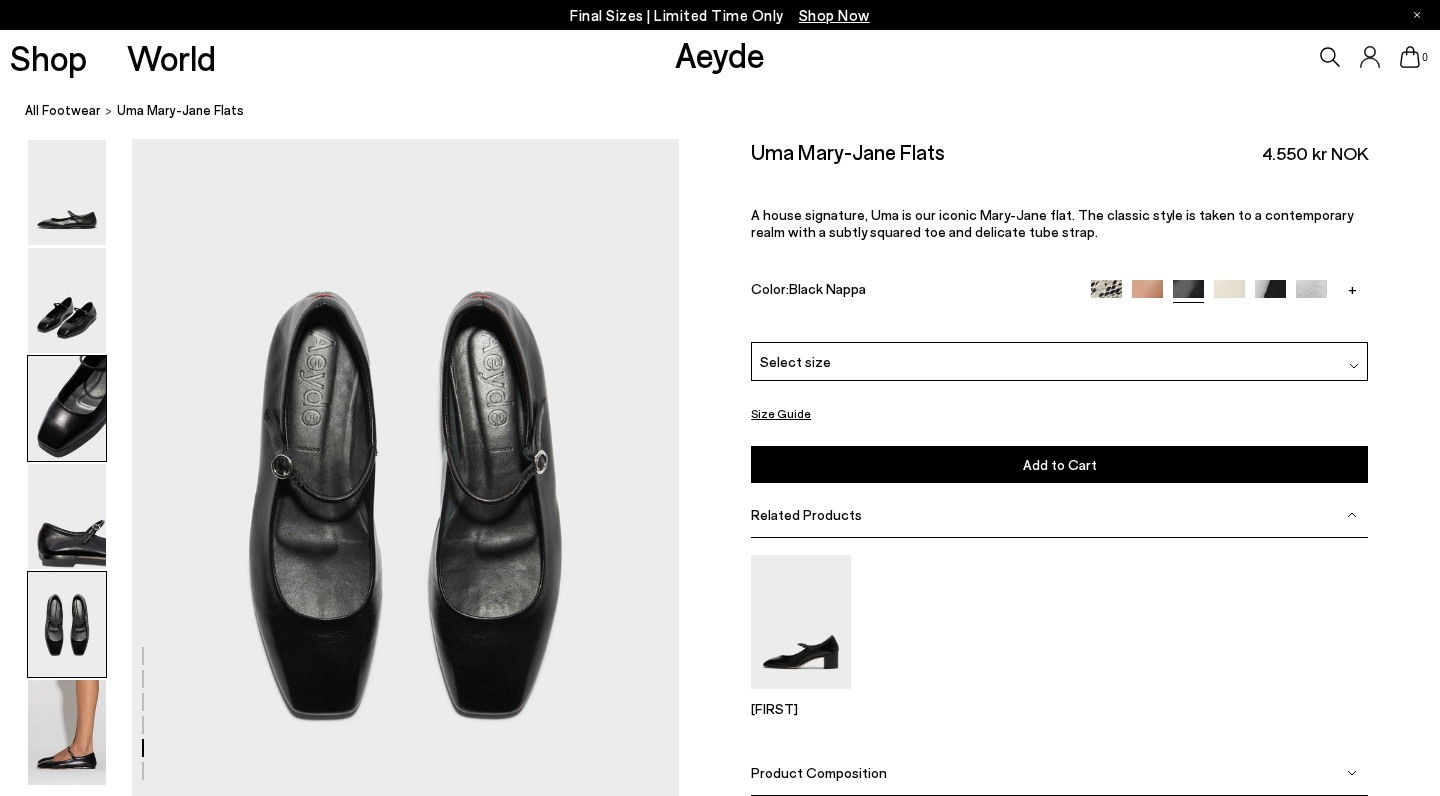 click at bounding box center [67, 408] 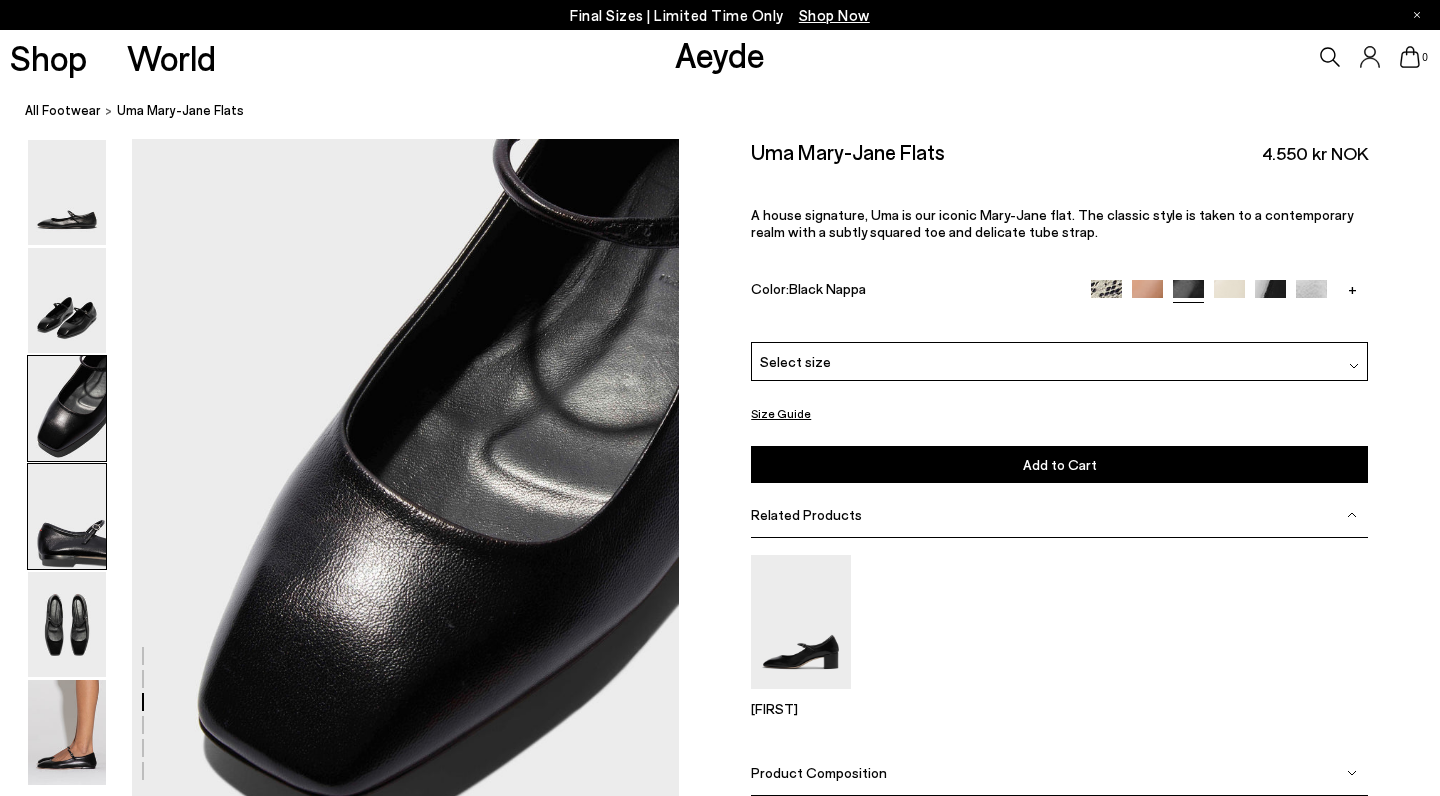 click at bounding box center (67, 516) 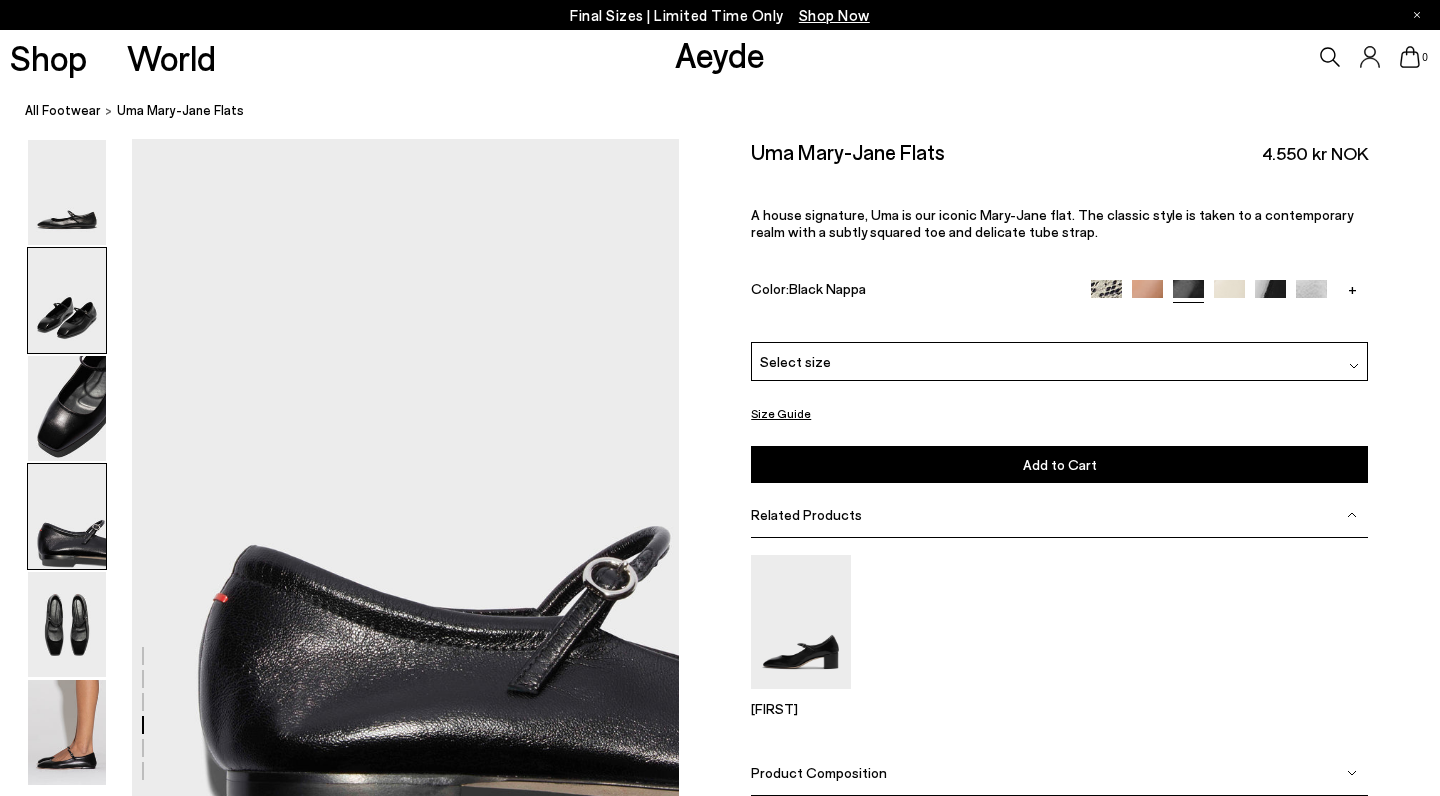 click at bounding box center (67, 300) 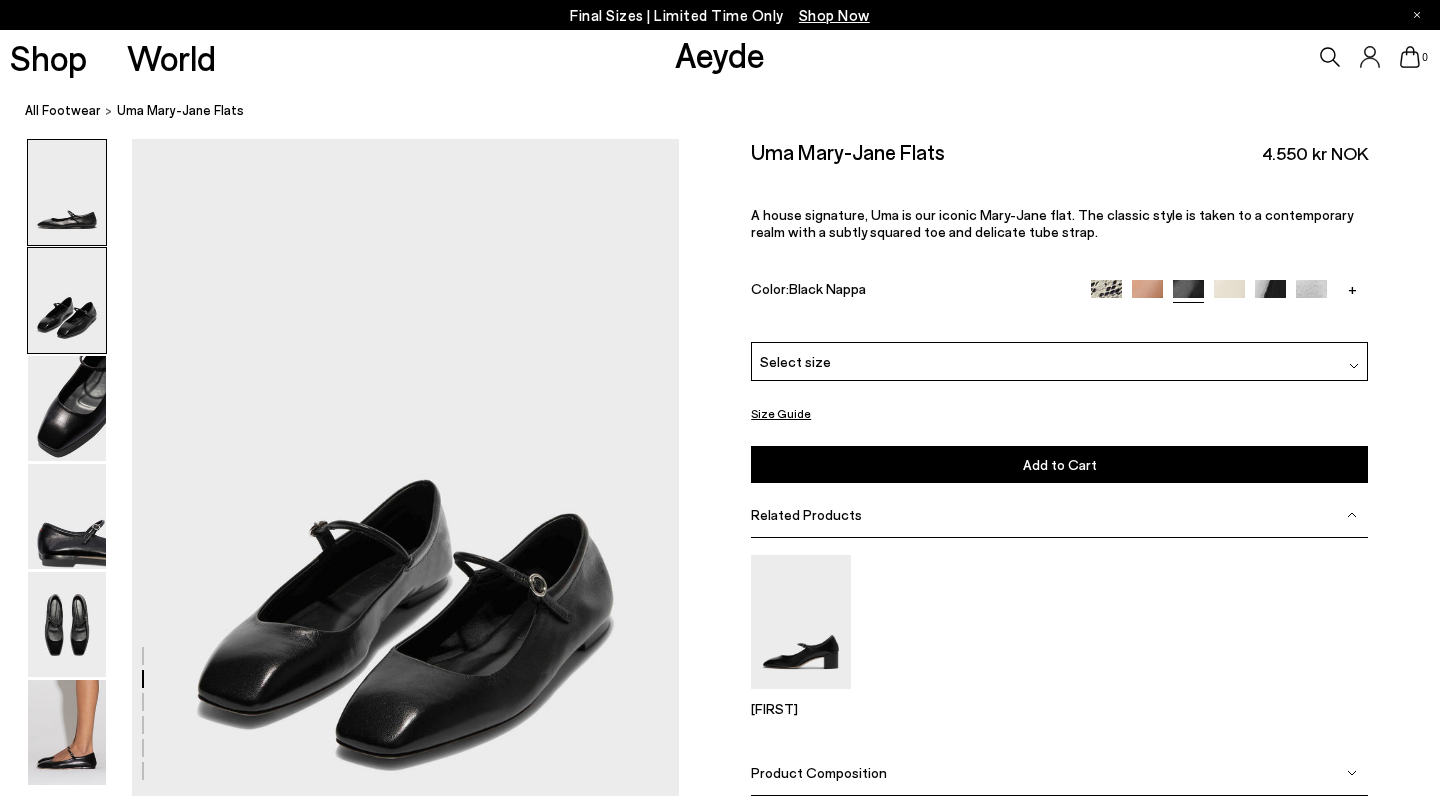 click at bounding box center [67, 192] 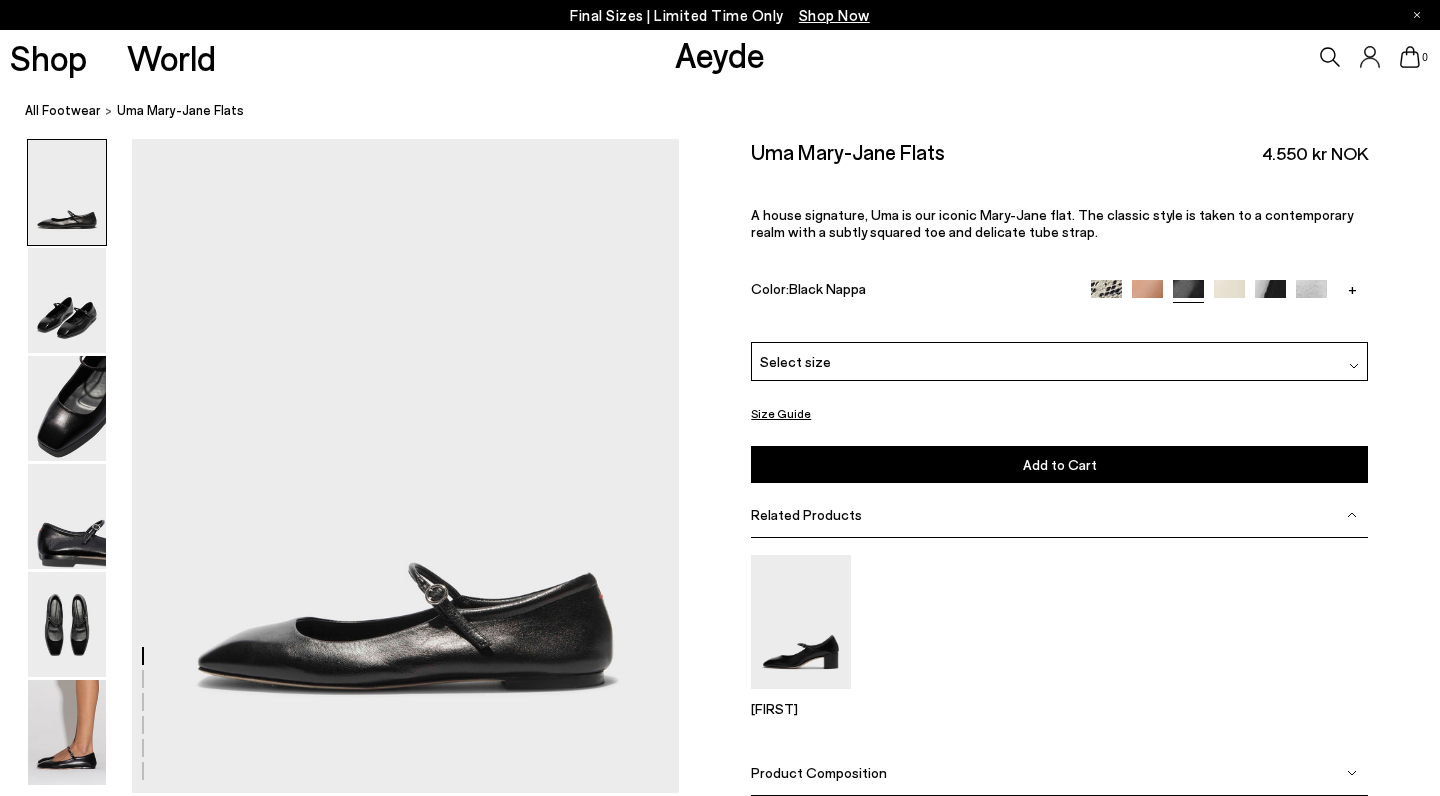 scroll, scrollTop: 46, scrollLeft: 0, axis: vertical 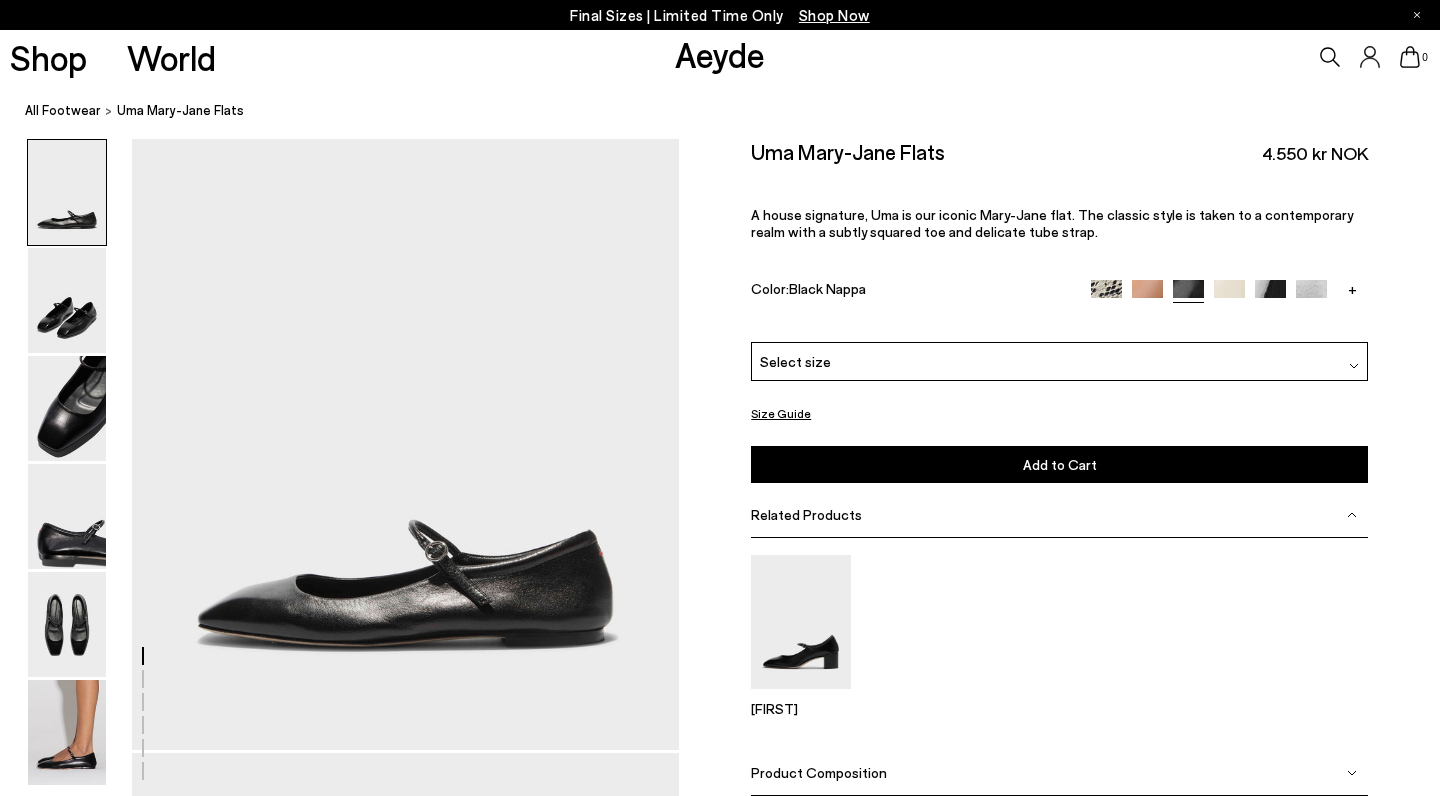 click at bounding box center (1229, 294) 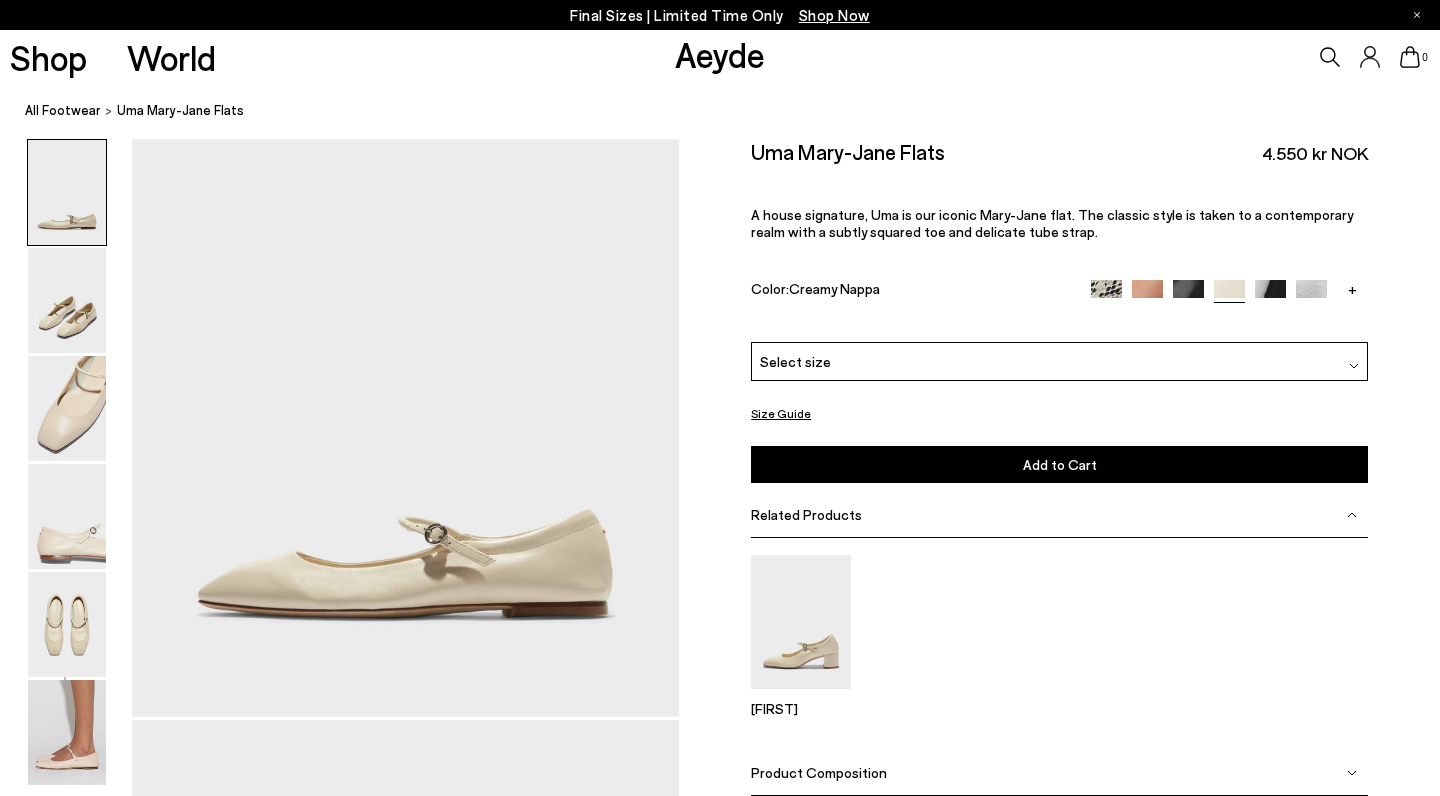 scroll, scrollTop: 90, scrollLeft: 0, axis: vertical 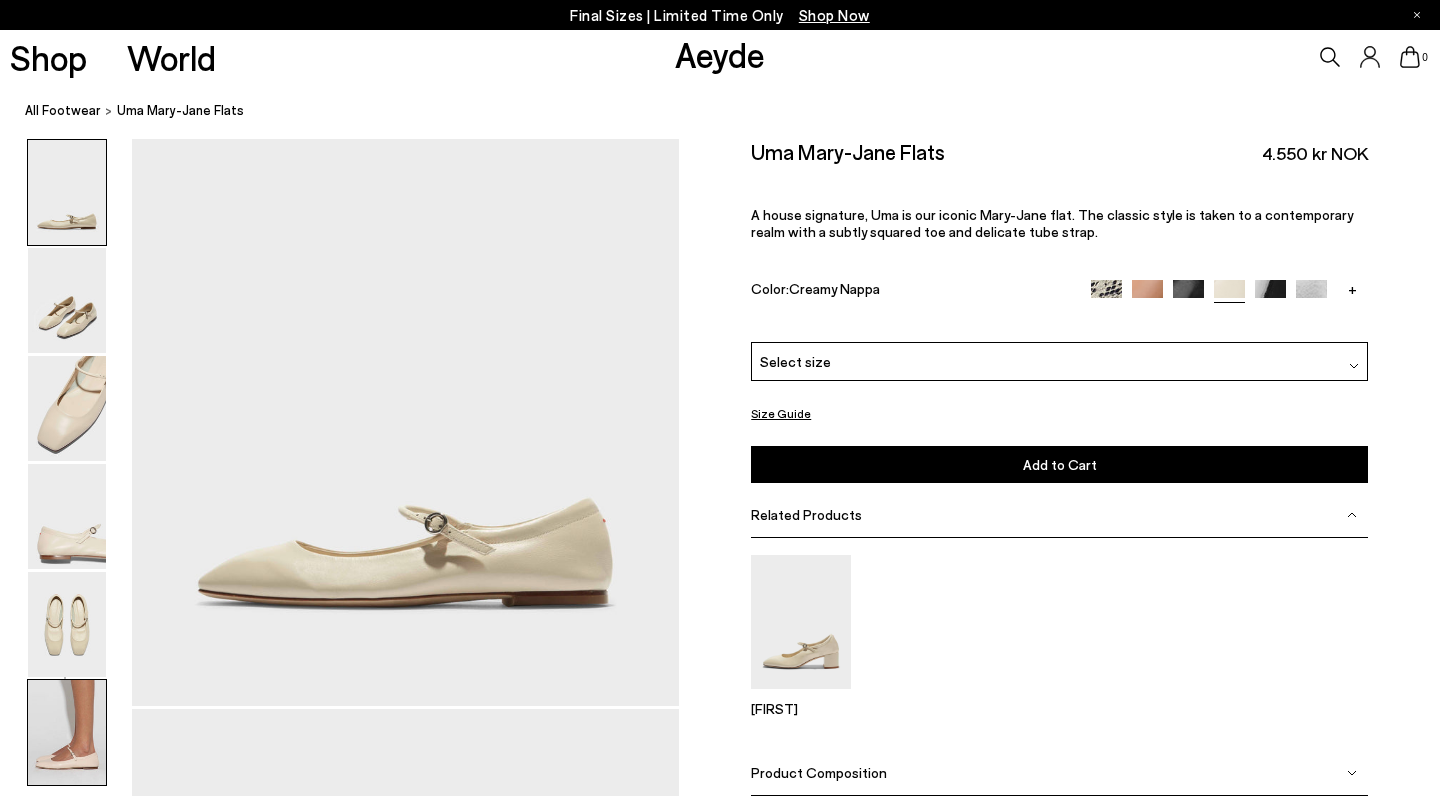 click at bounding box center [67, 732] 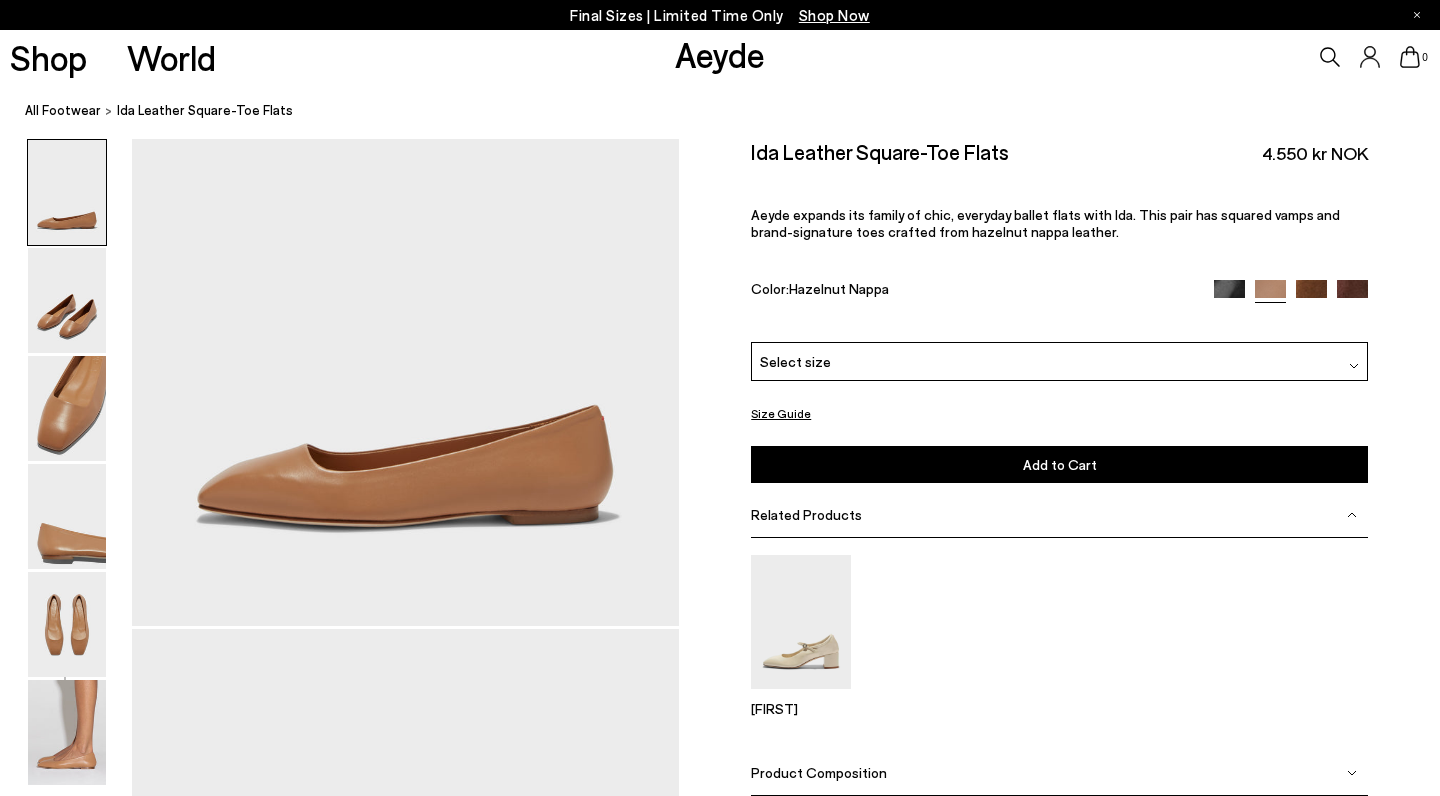 scroll, scrollTop: 559, scrollLeft: 0, axis: vertical 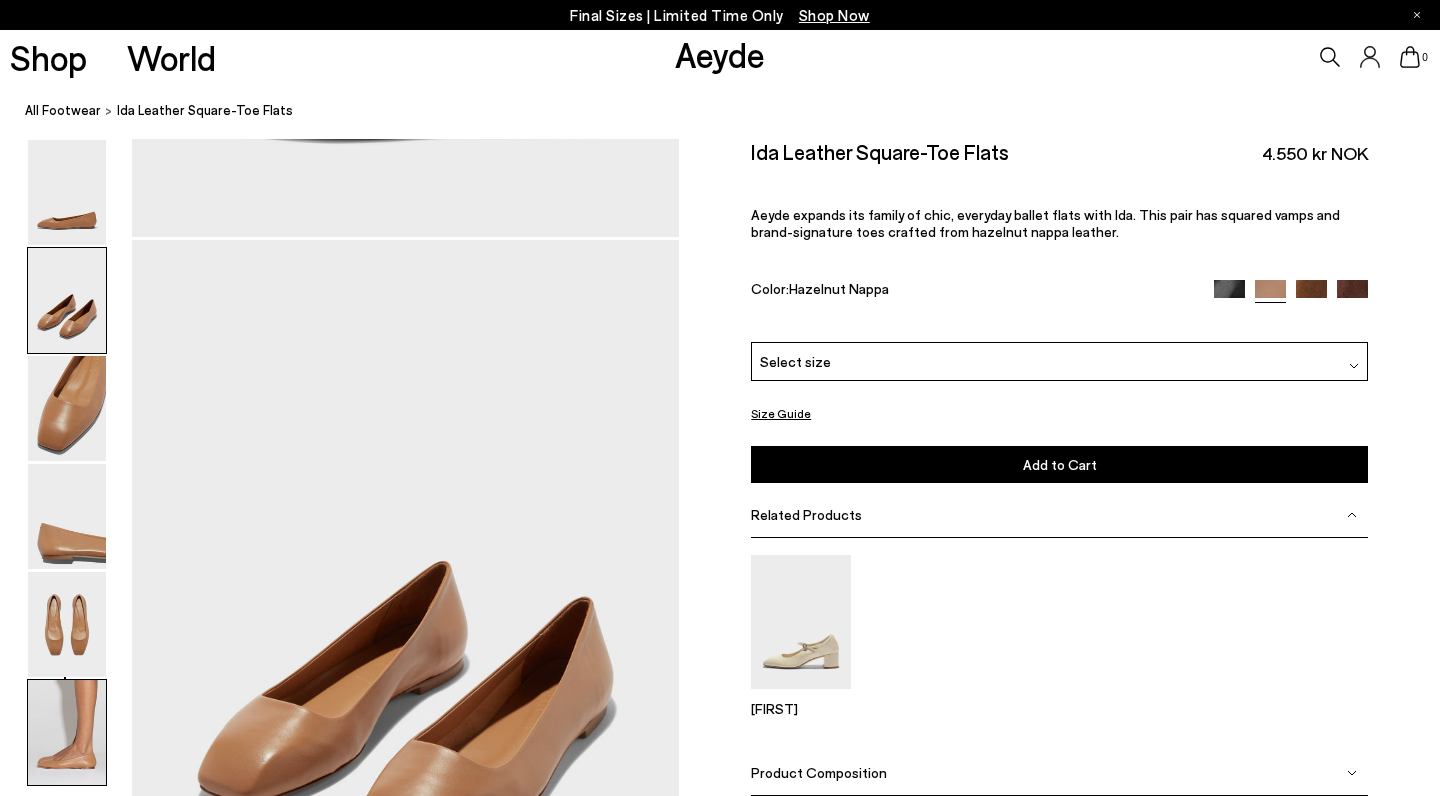 click at bounding box center (67, 732) 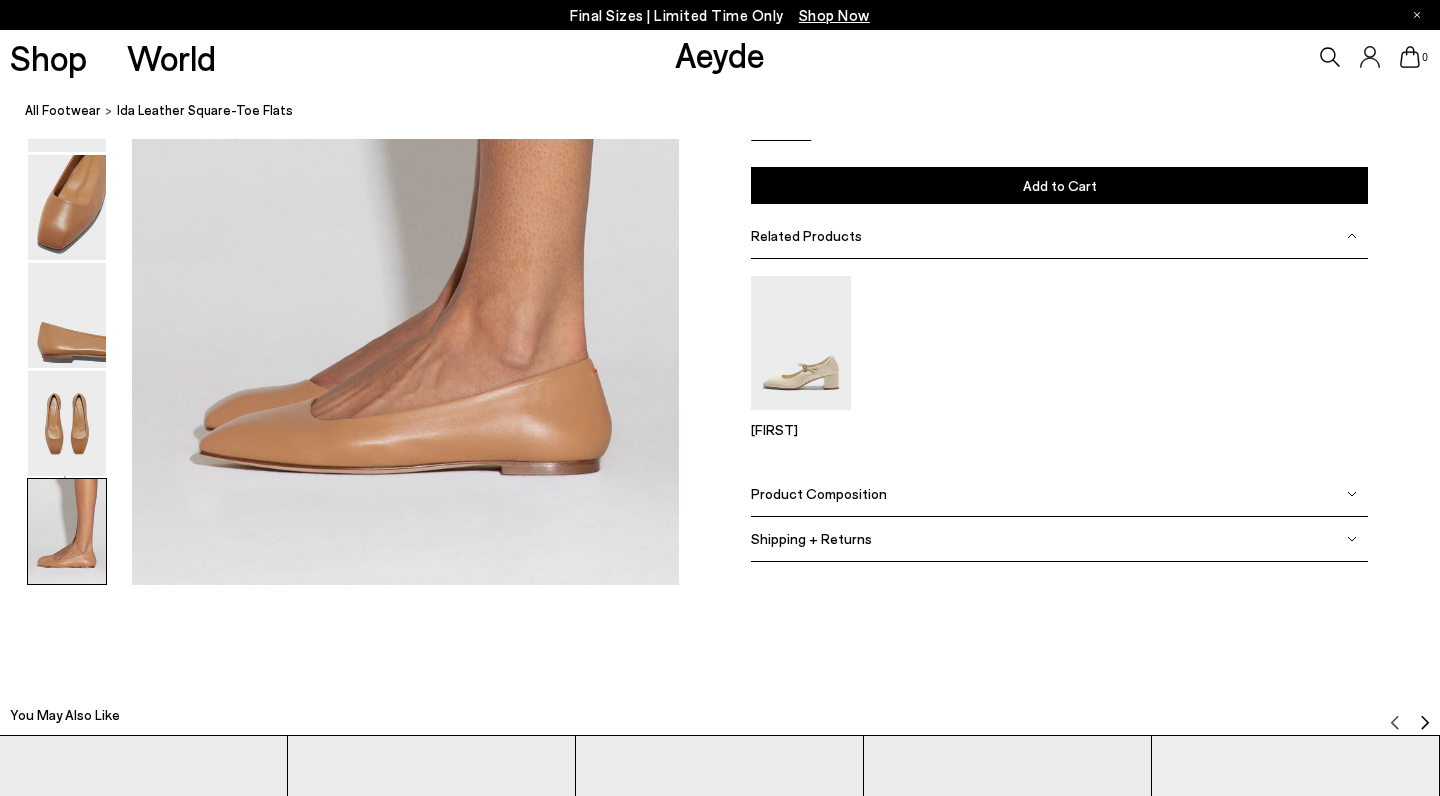 scroll, scrollTop: 3874, scrollLeft: 2, axis: both 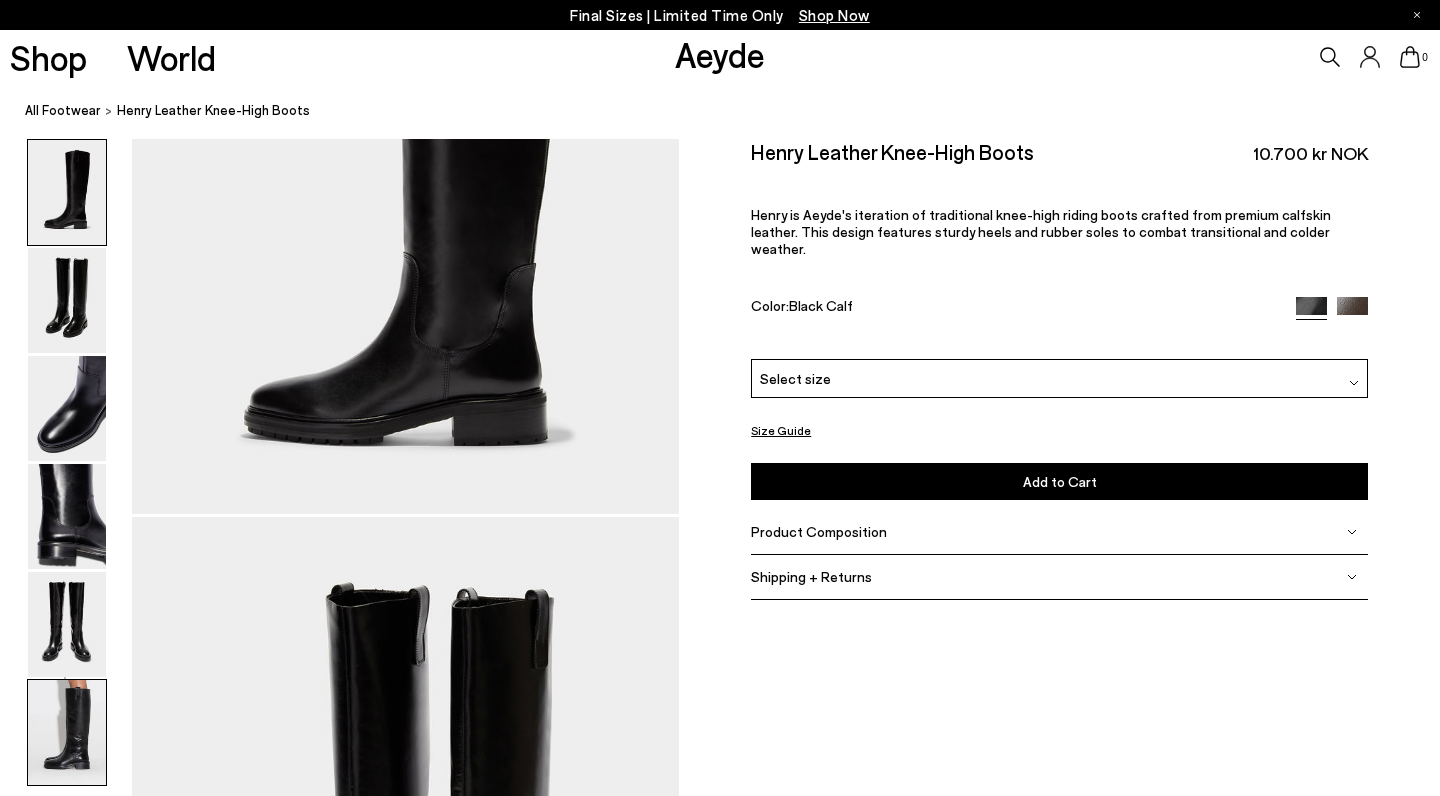 click at bounding box center [67, 732] 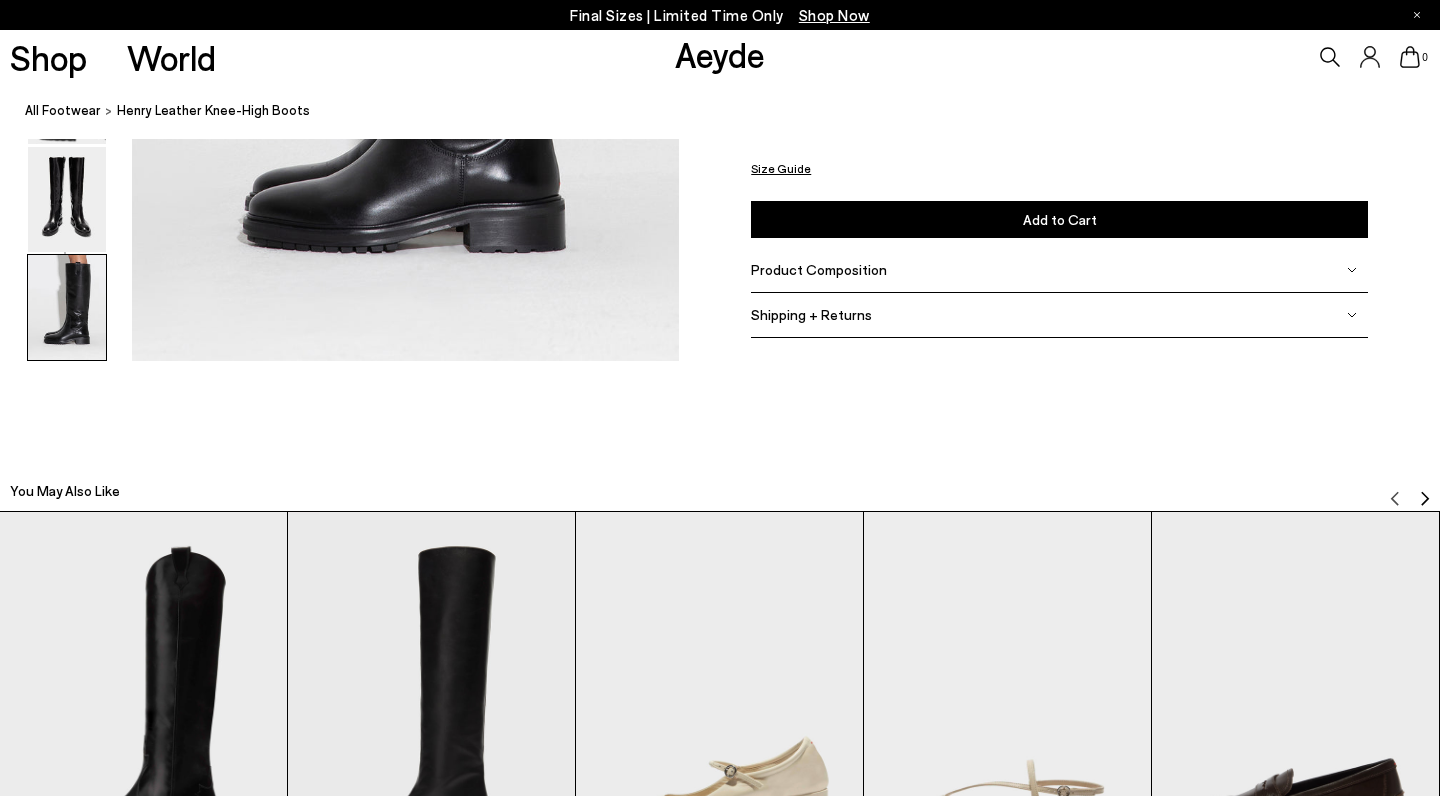 scroll, scrollTop: 4597, scrollLeft: 1, axis: both 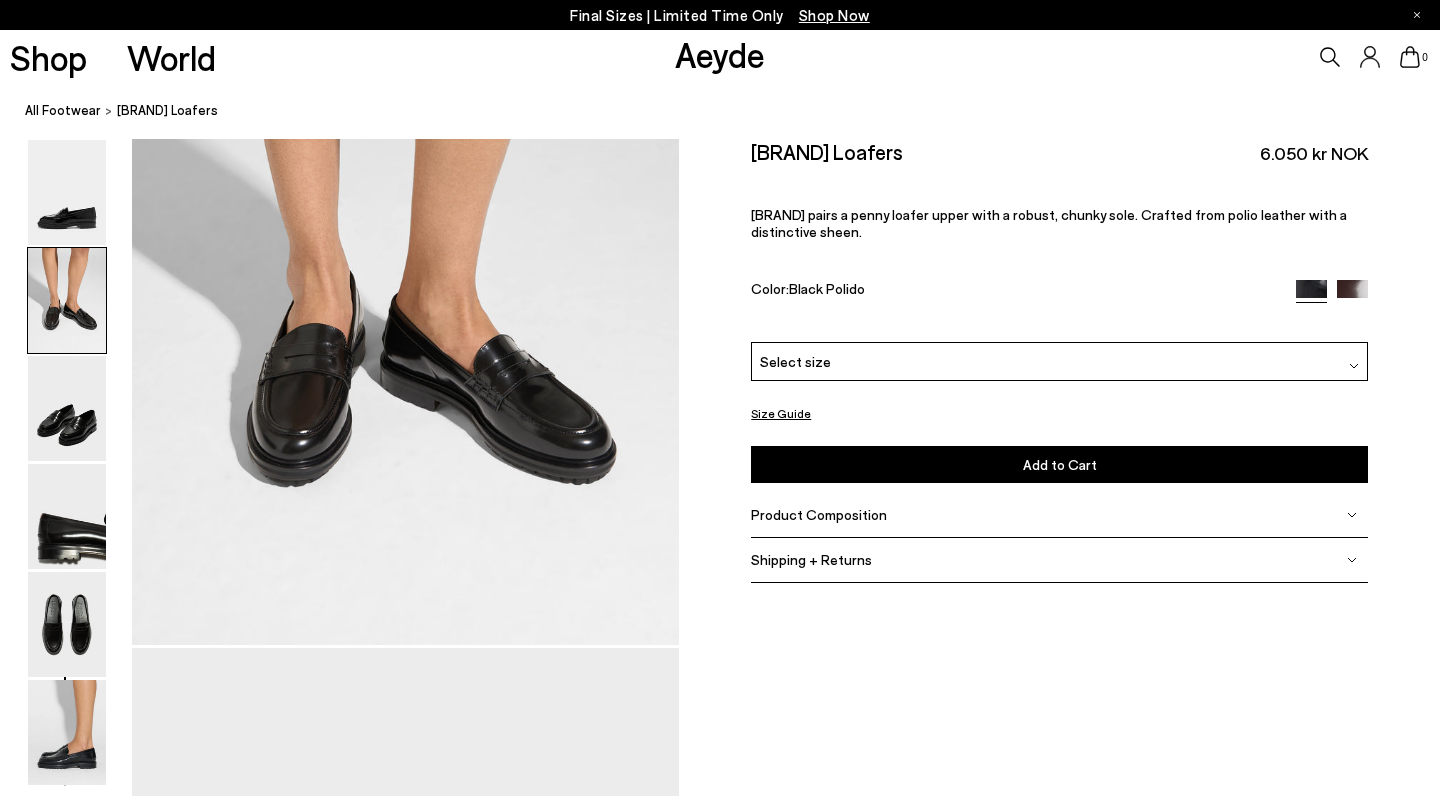 click at bounding box center [67, 300] 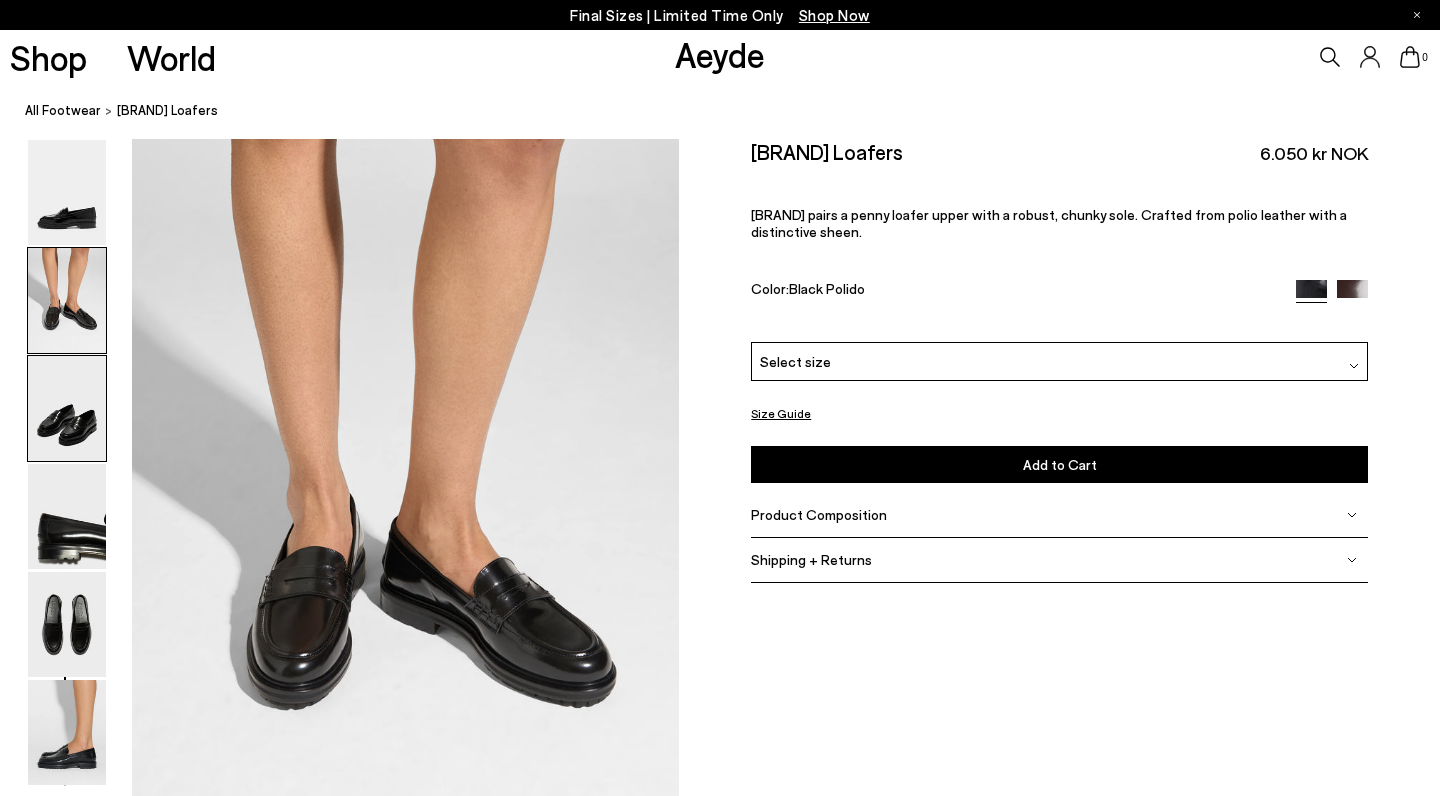 click at bounding box center [67, 408] 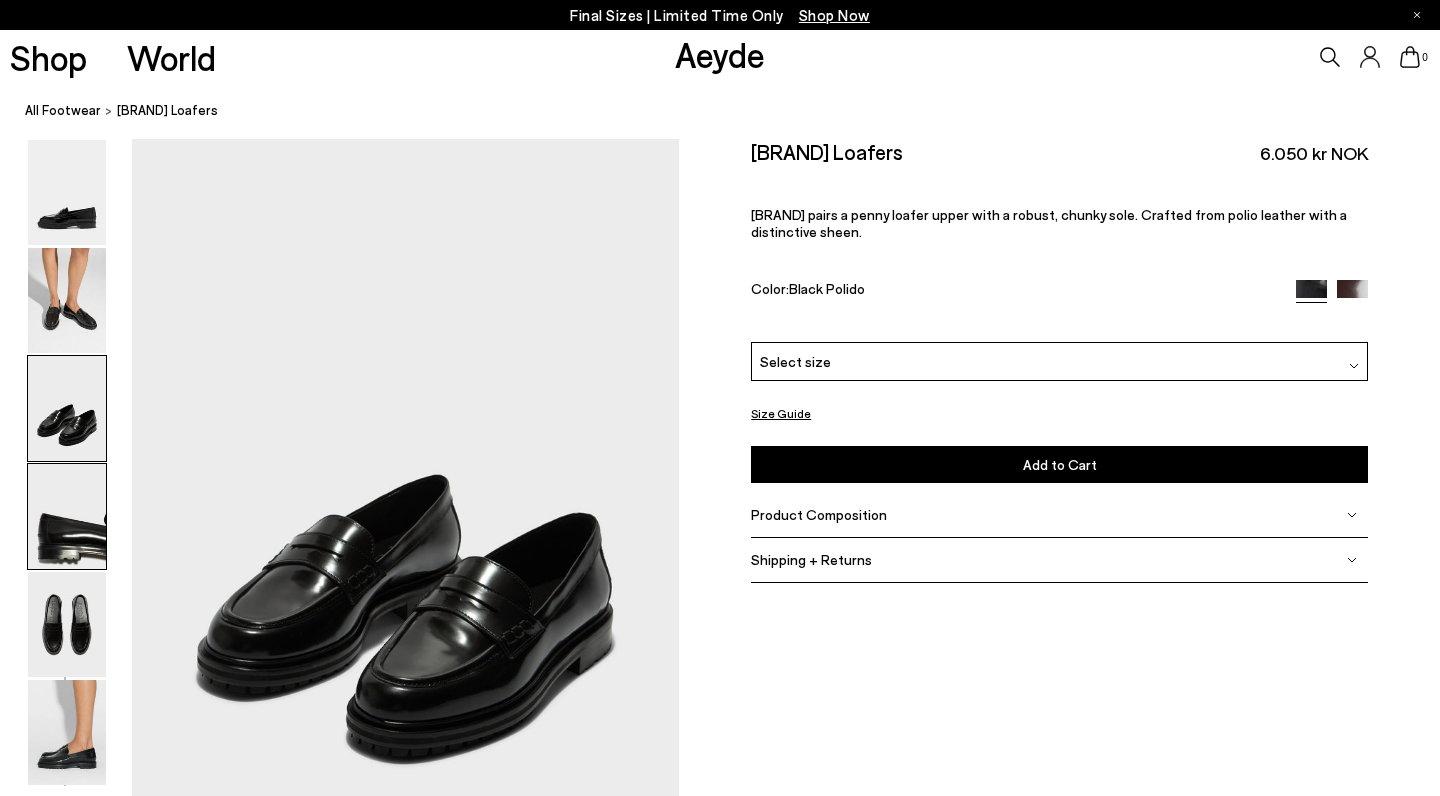 click at bounding box center (67, 516) 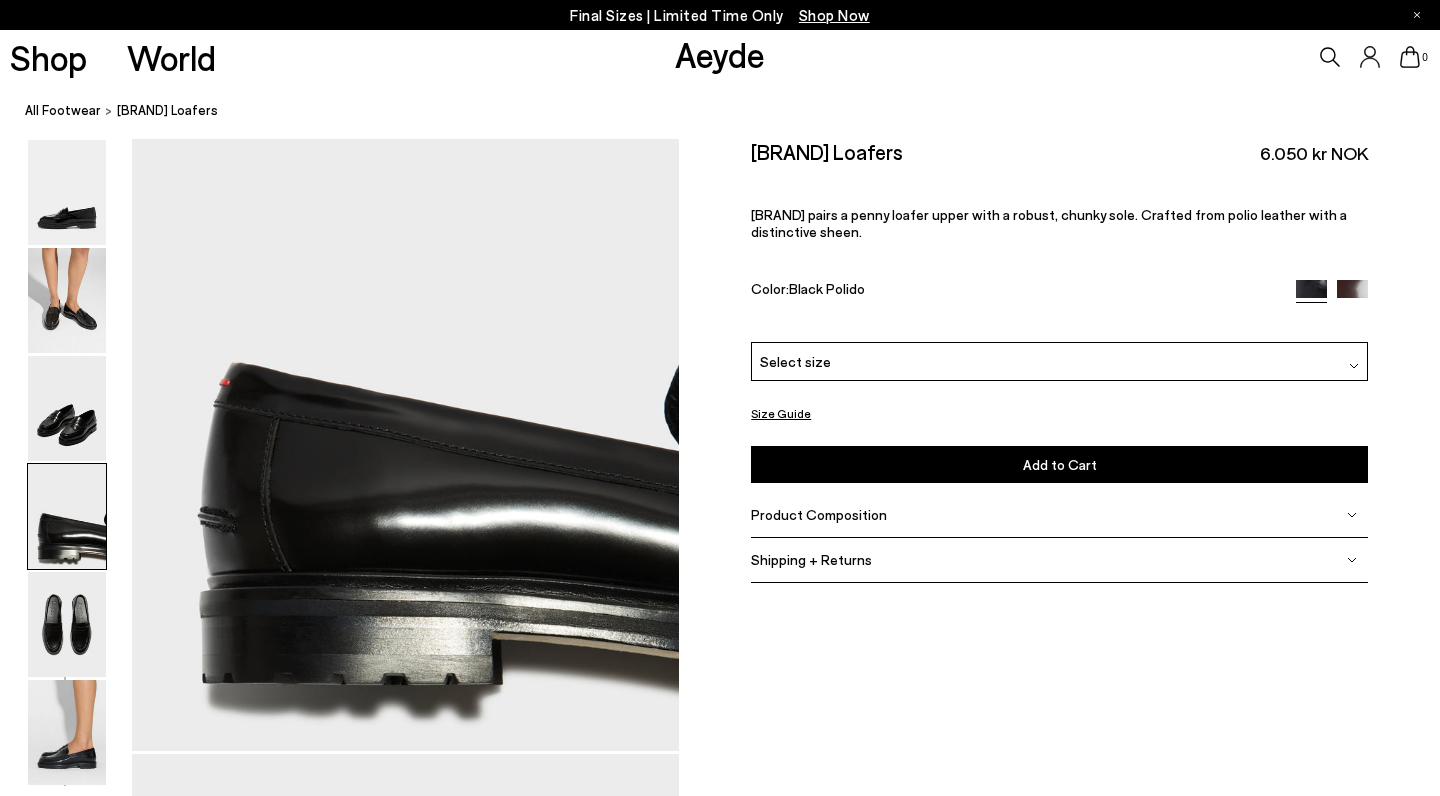click at bounding box center (67, 516) 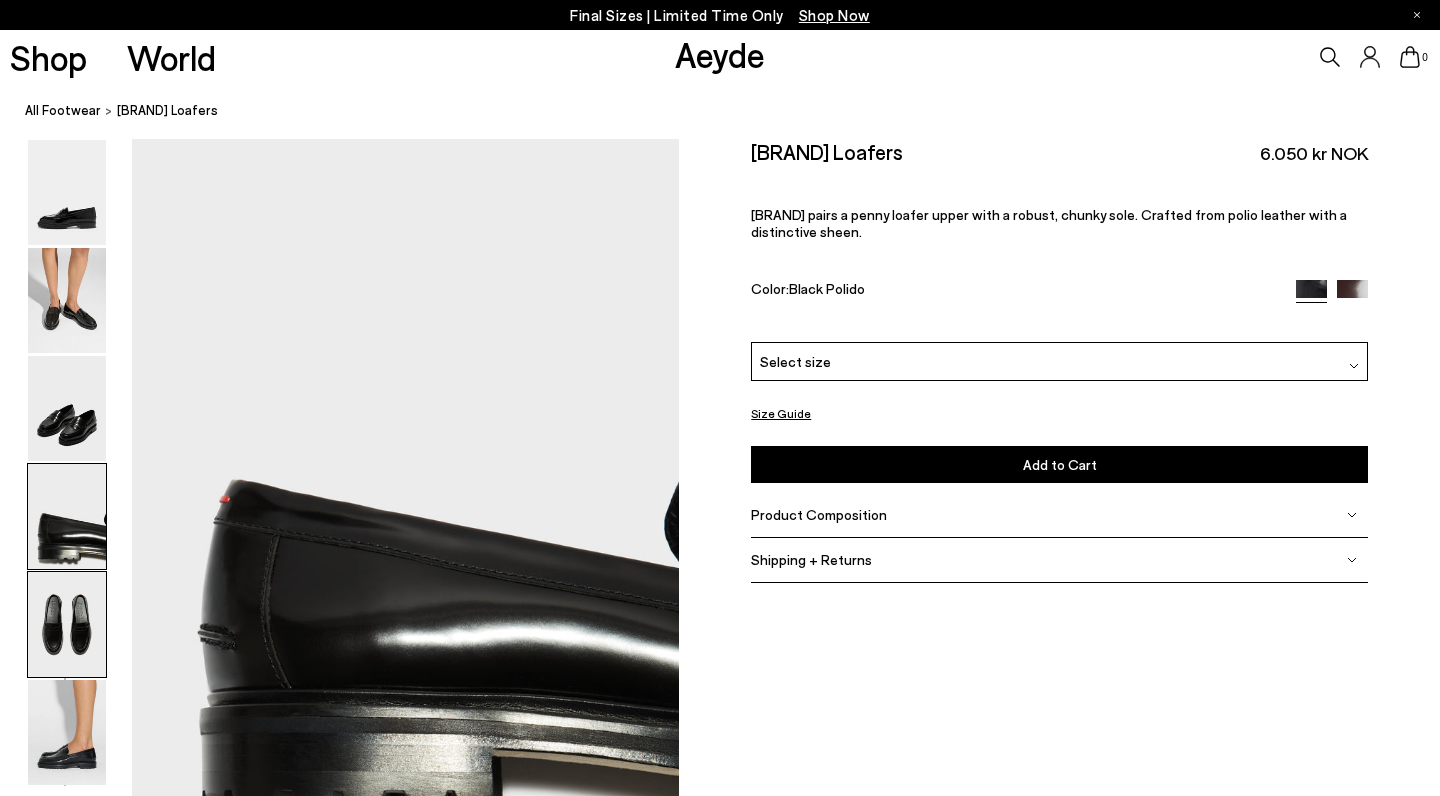 click at bounding box center [67, 624] 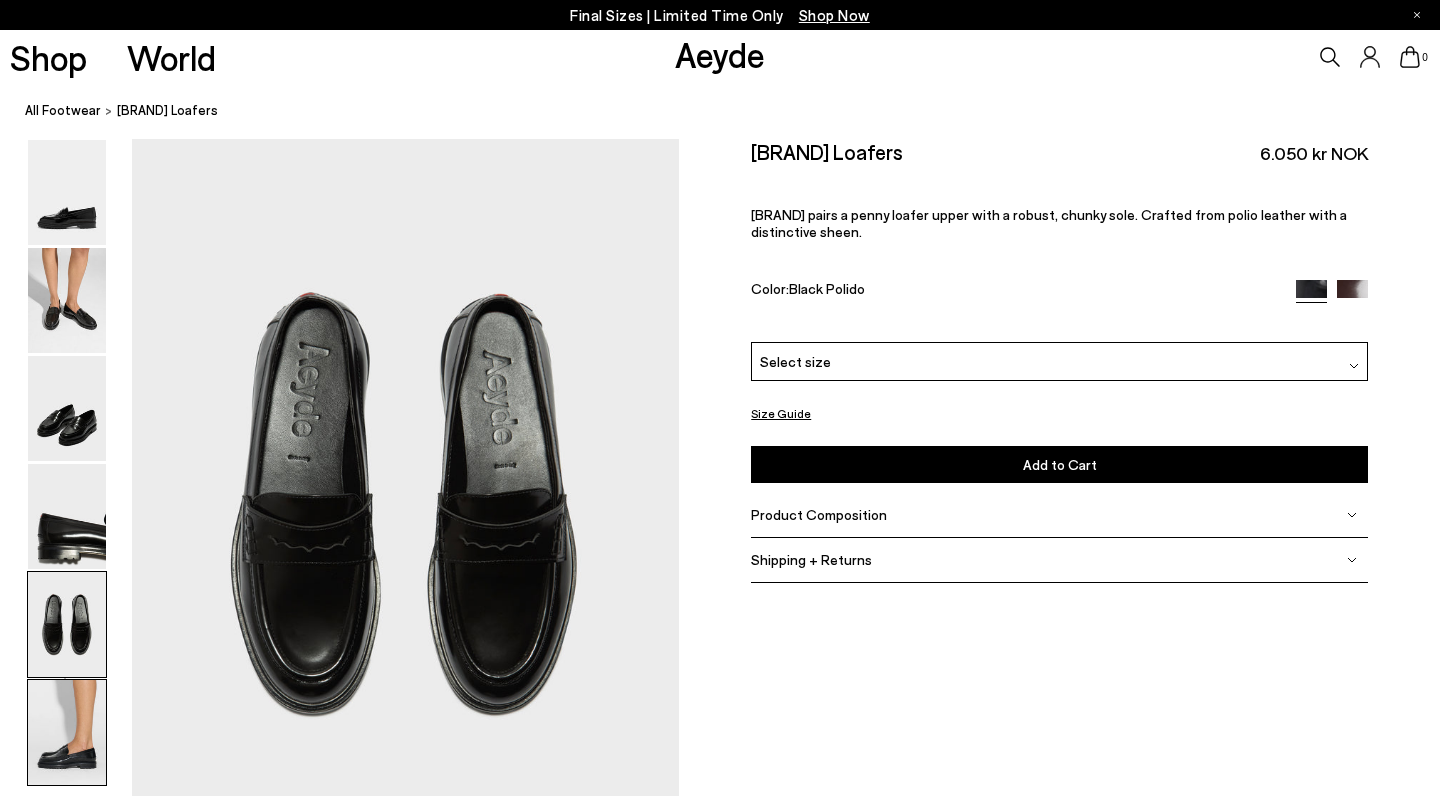 click at bounding box center [67, 732] 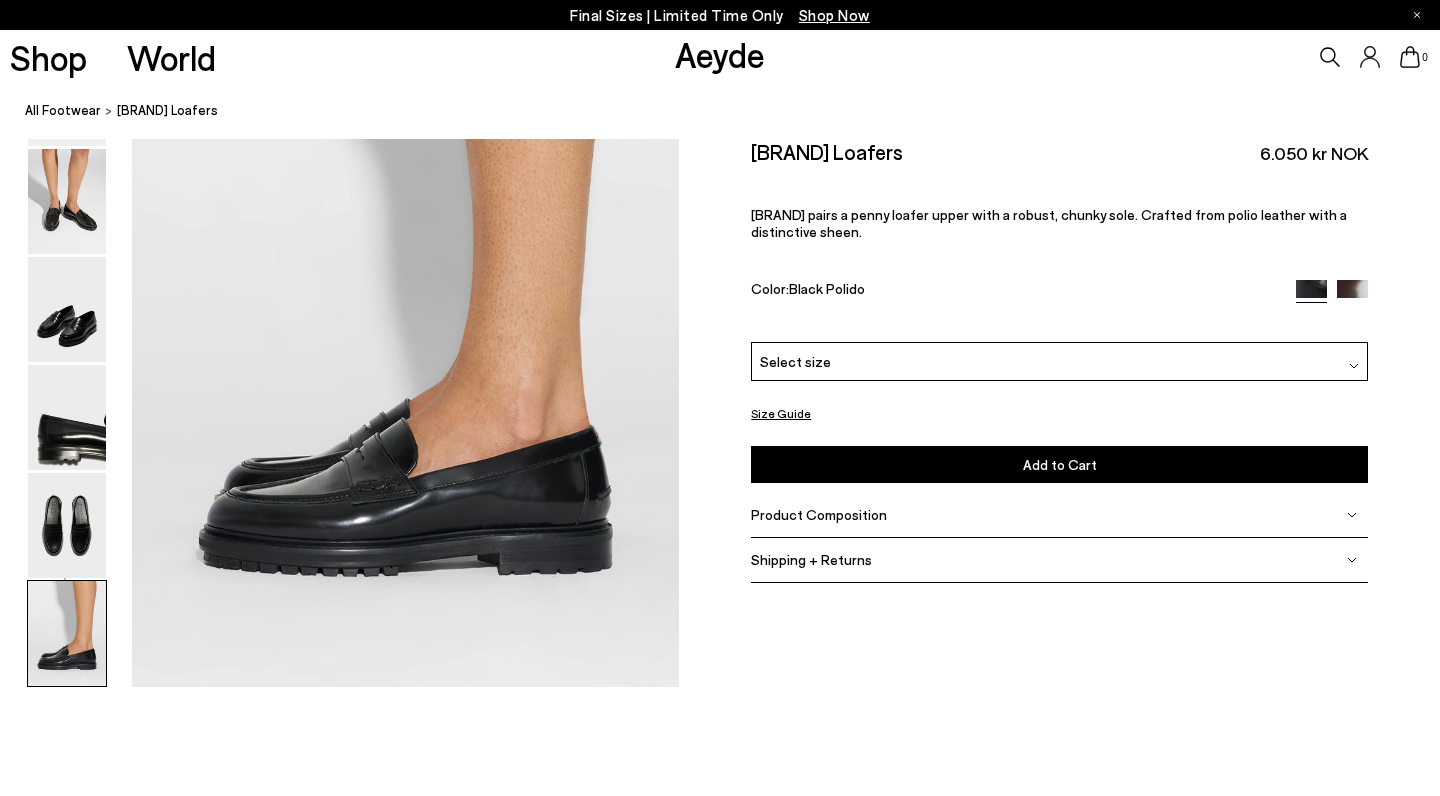 scroll, scrollTop: 3840, scrollLeft: 0, axis: vertical 